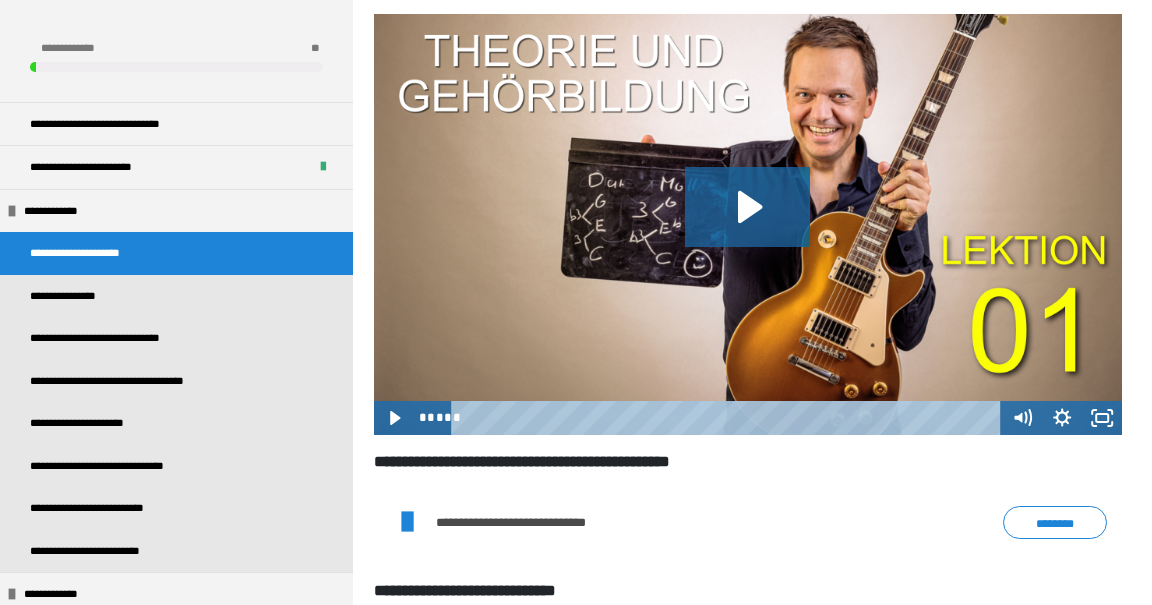 scroll, scrollTop: 357, scrollLeft: 0, axis: vertical 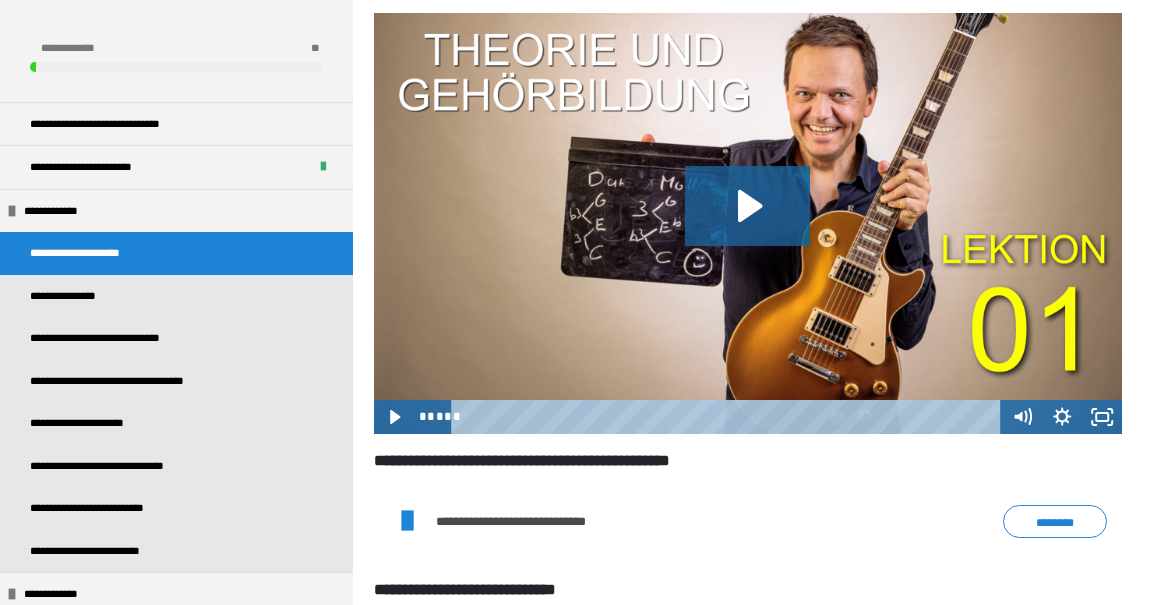 click on "**********" at bounding box center [111, 551] 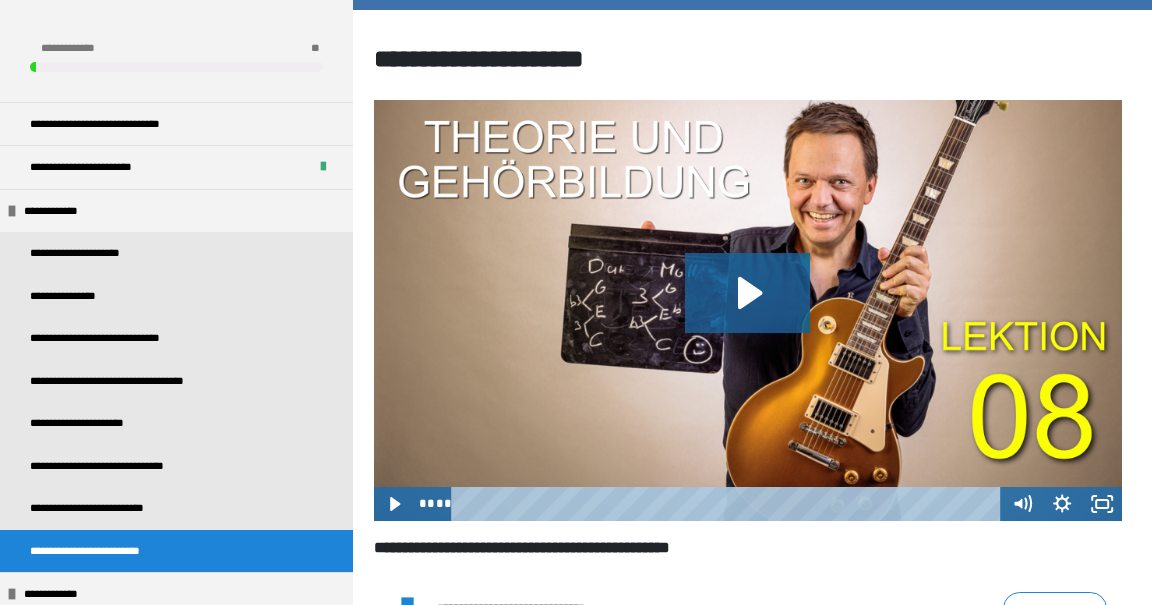 click on "**********" at bounding box center [539, 608] 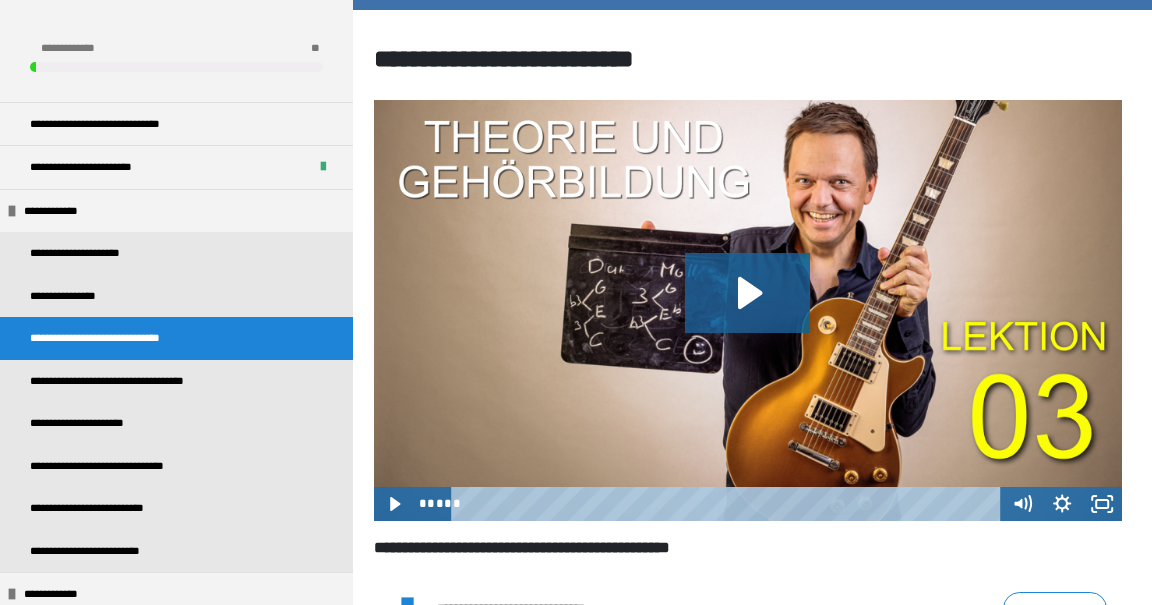 click 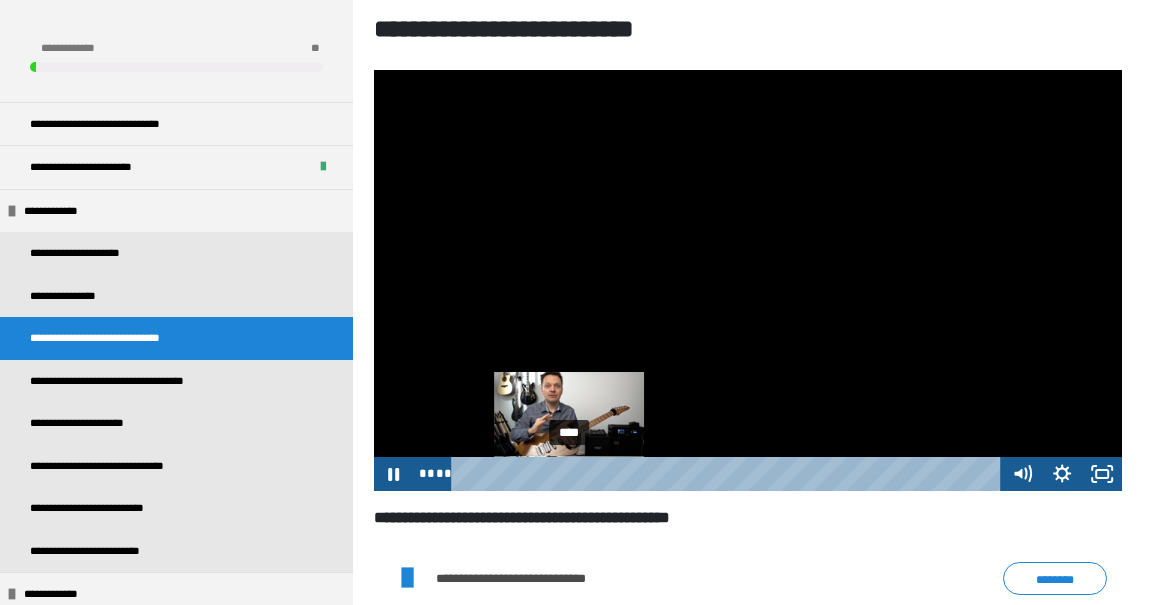 scroll, scrollTop: 299, scrollLeft: 0, axis: vertical 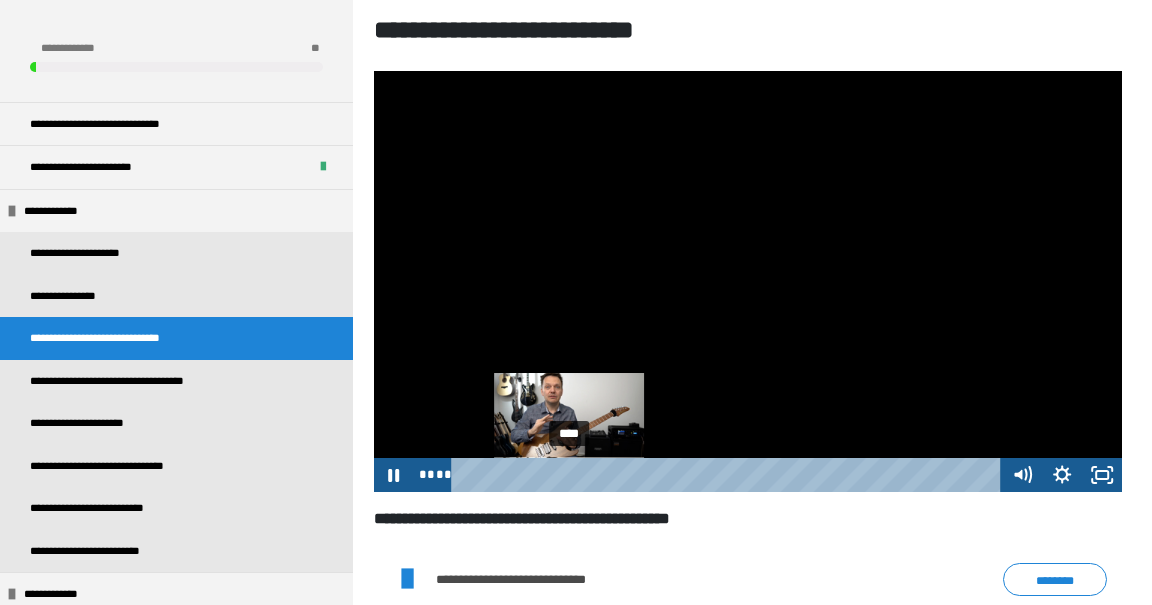 click on "**********" at bounding box center [136, 381] 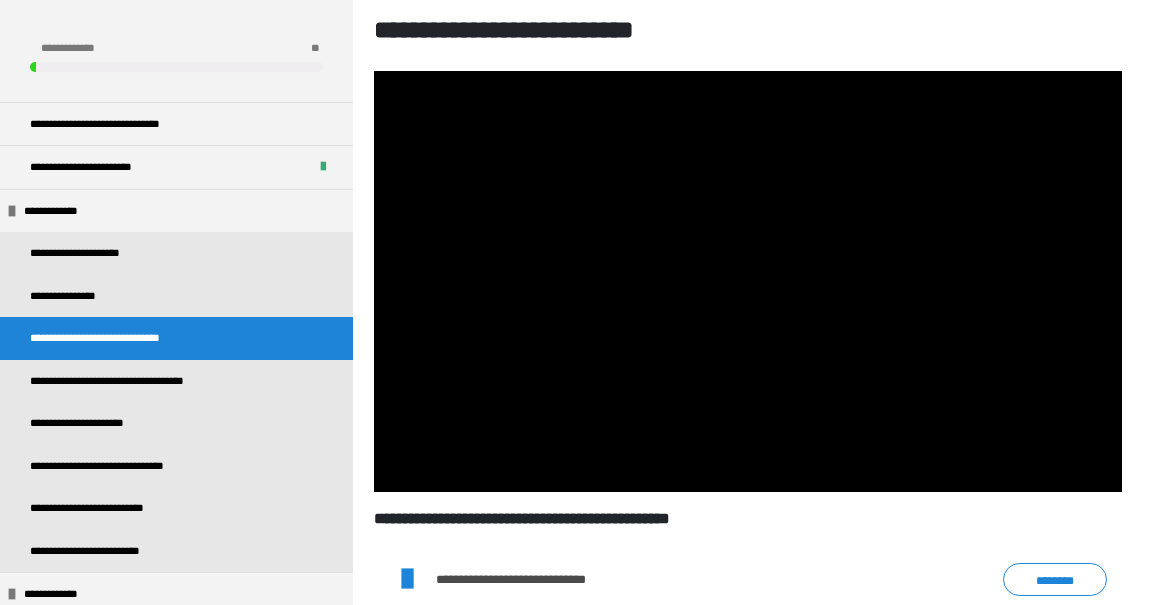 scroll, scrollTop: 270, scrollLeft: 0, axis: vertical 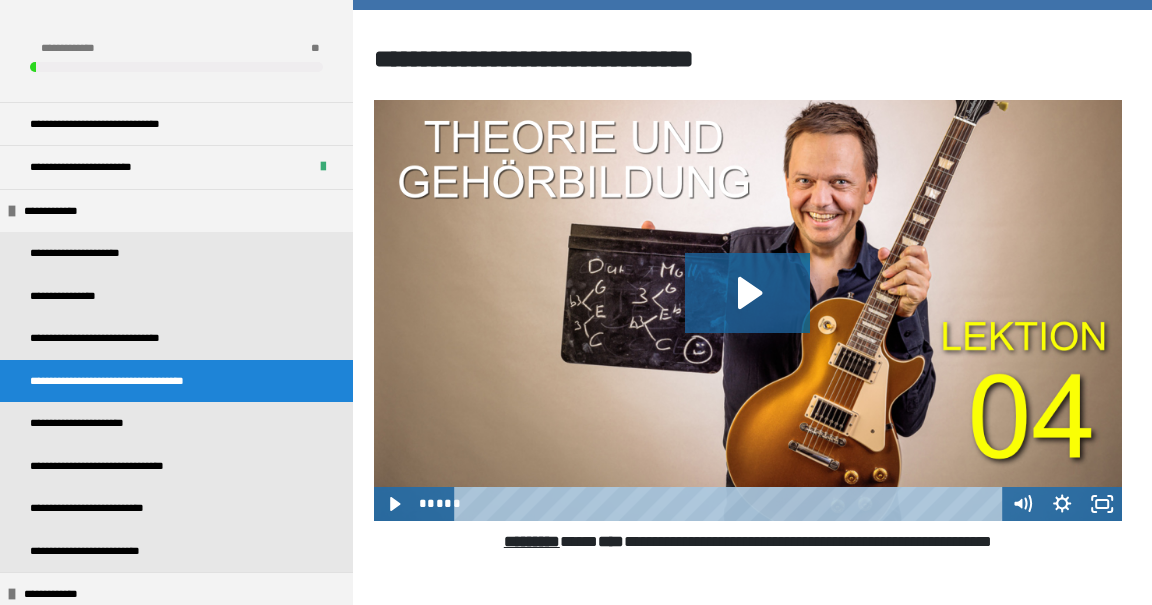 click 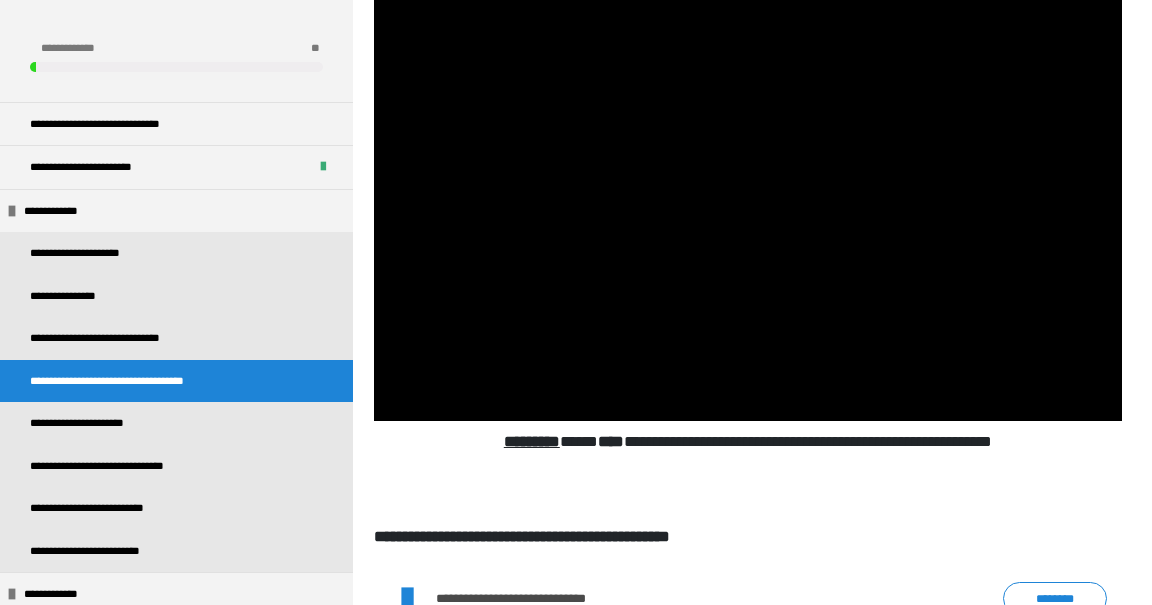 scroll, scrollTop: 368, scrollLeft: 0, axis: vertical 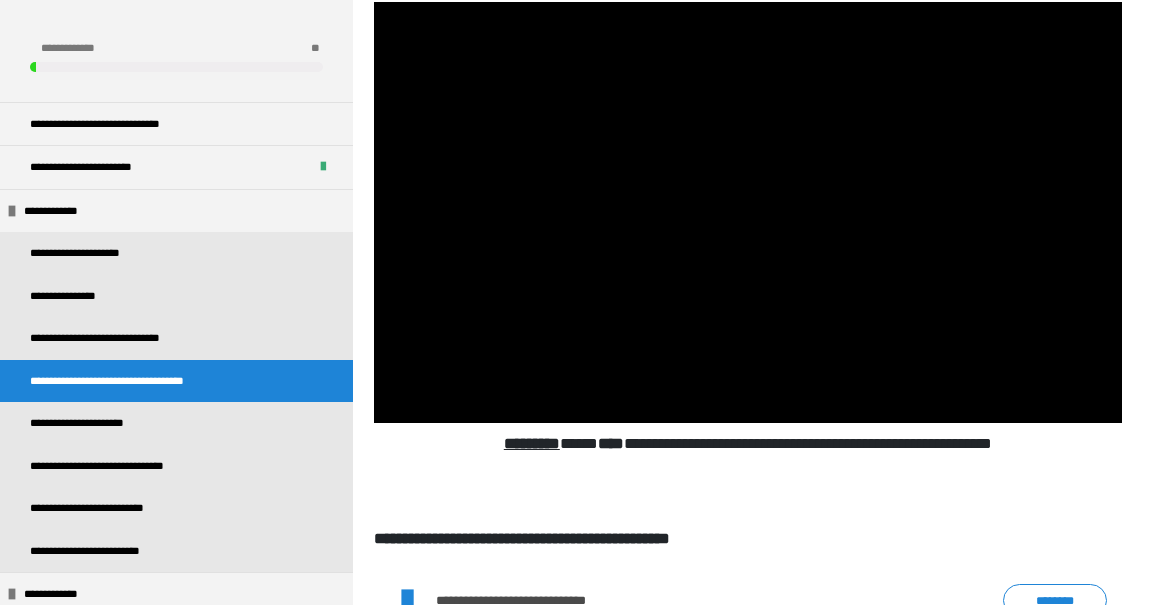 click at bounding box center (748, 212) 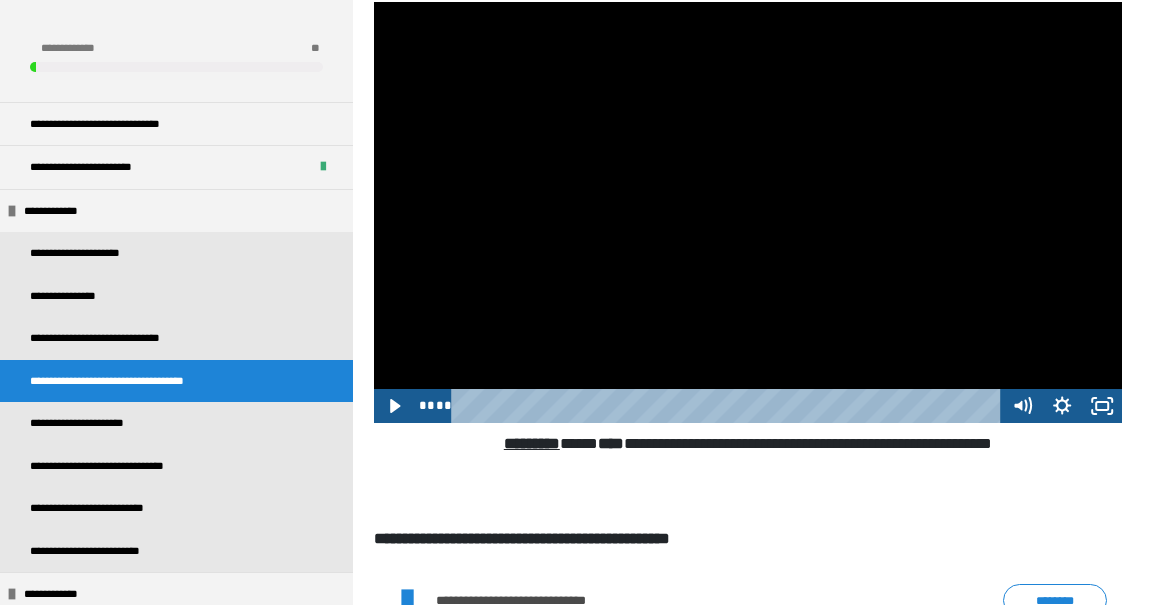 click on "****" at bounding box center [729, 406] 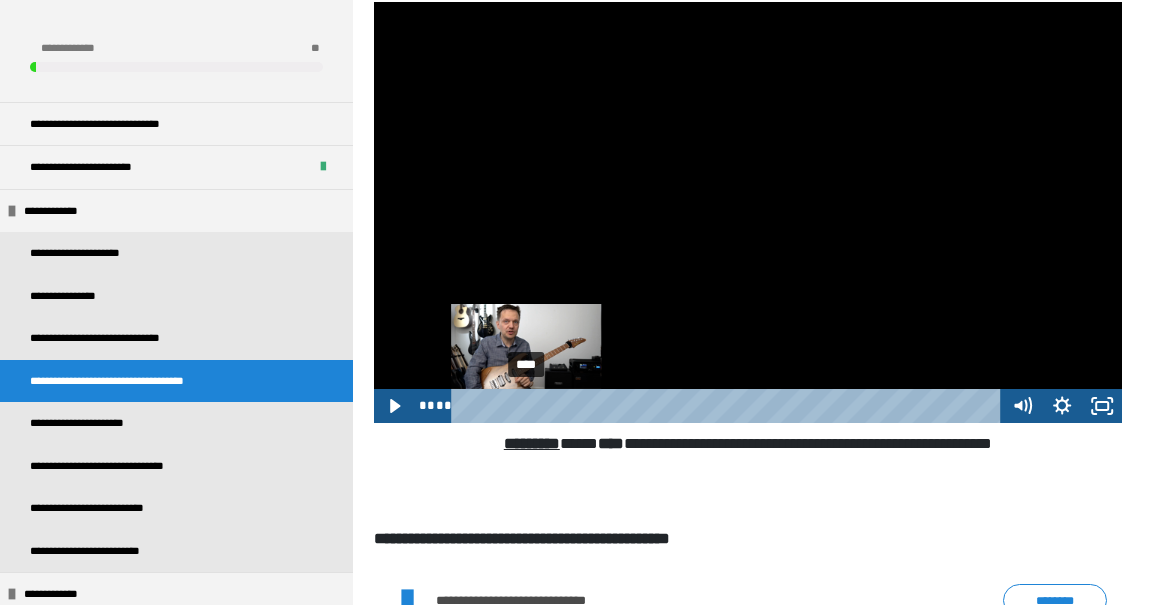 click 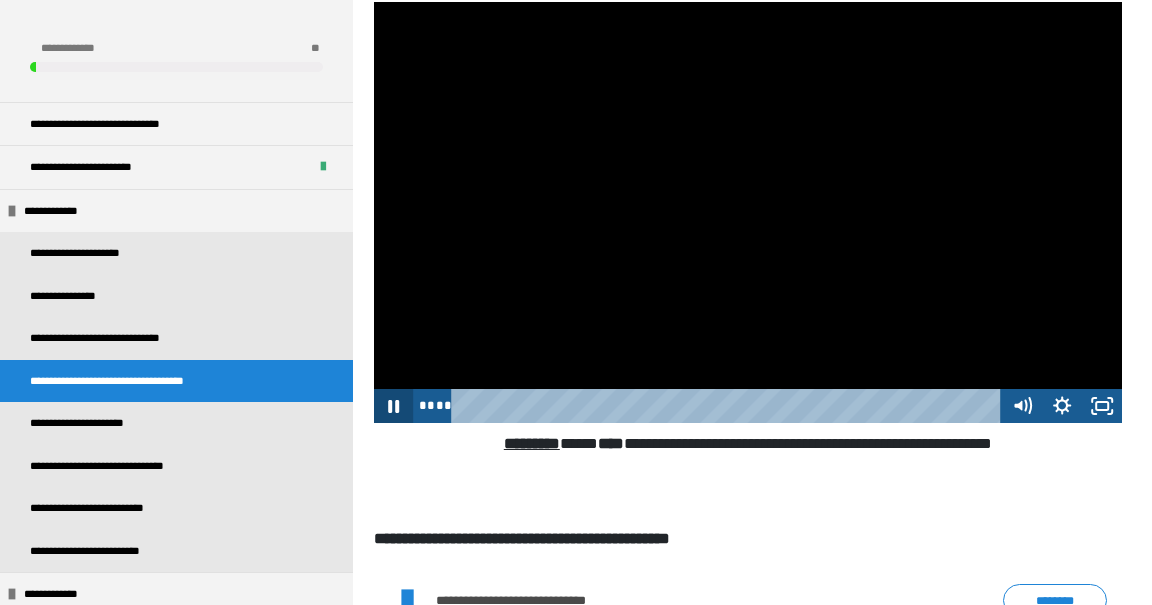 click at bounding box center (748, 212) 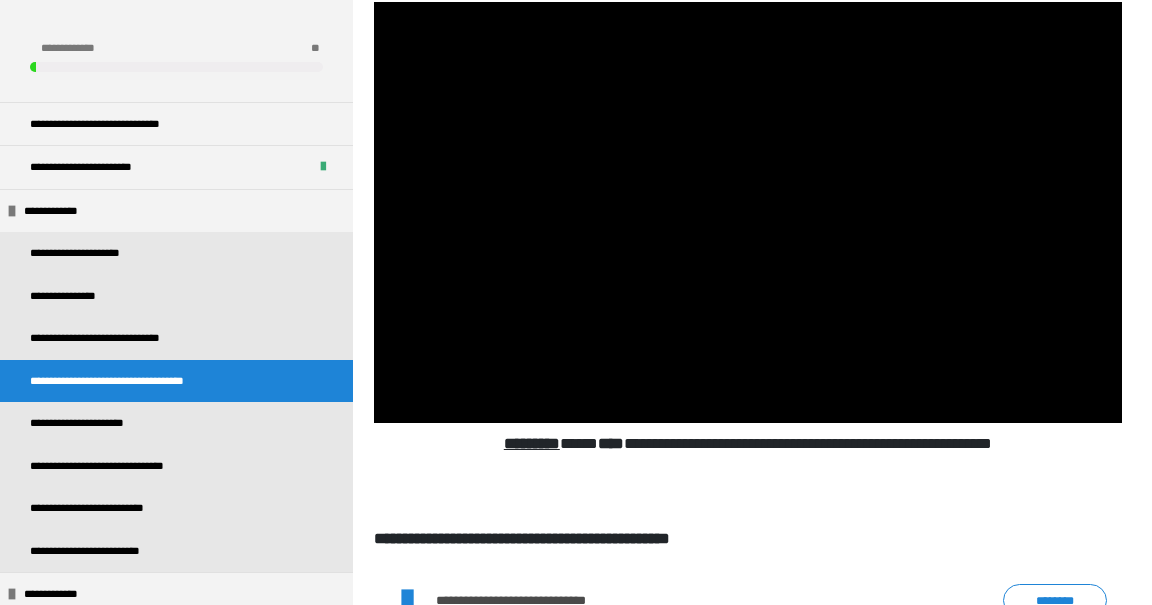 click at bounding box center [748, 212] 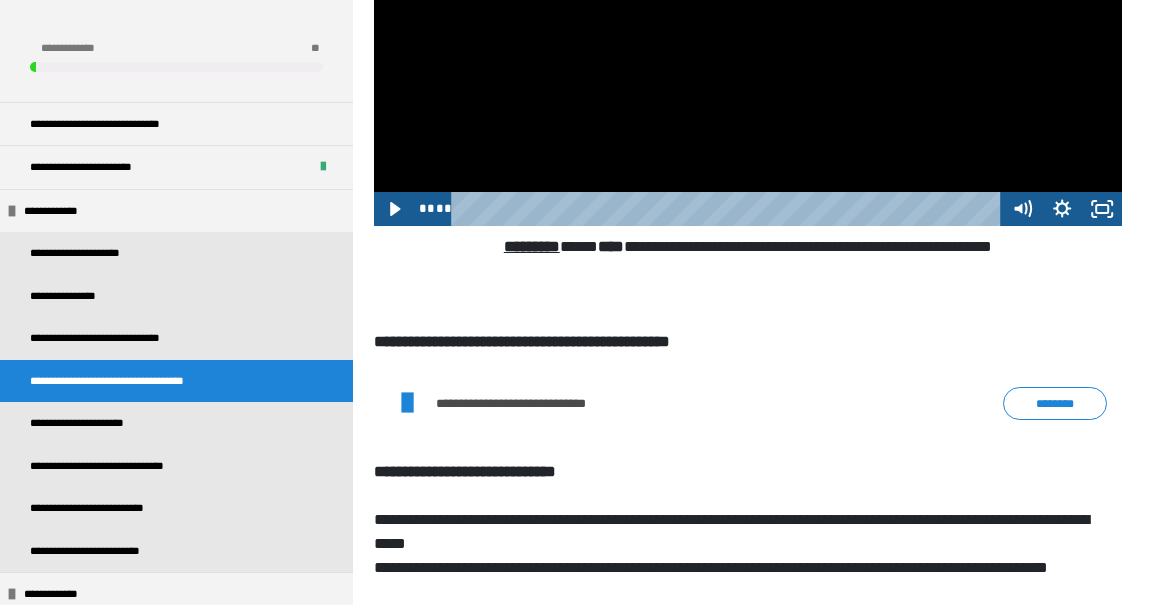 scroll, scrollTop: 567, scrollLeft: 0, axis: vertical 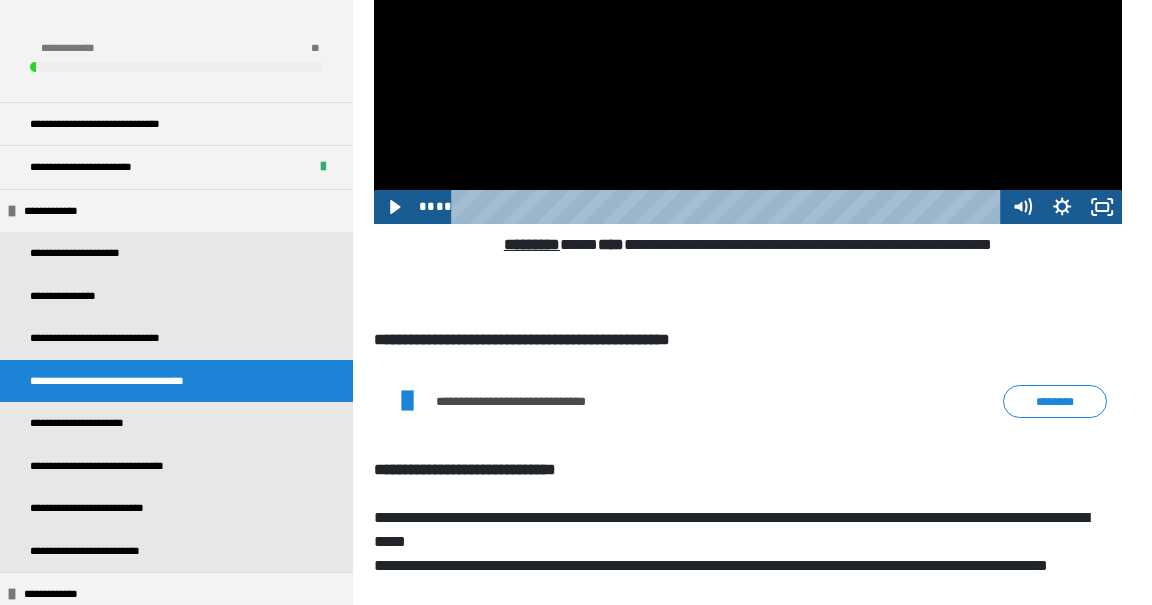 click on "**********" at bounding box center (539, 401) 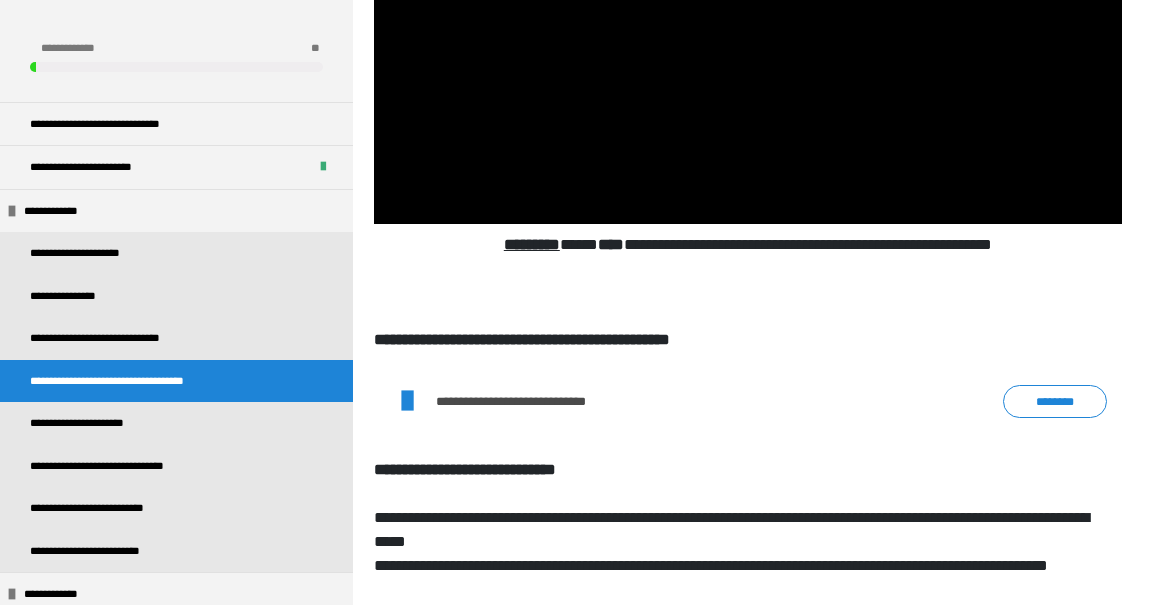 click on "********" at bounding box center [1055, 401] 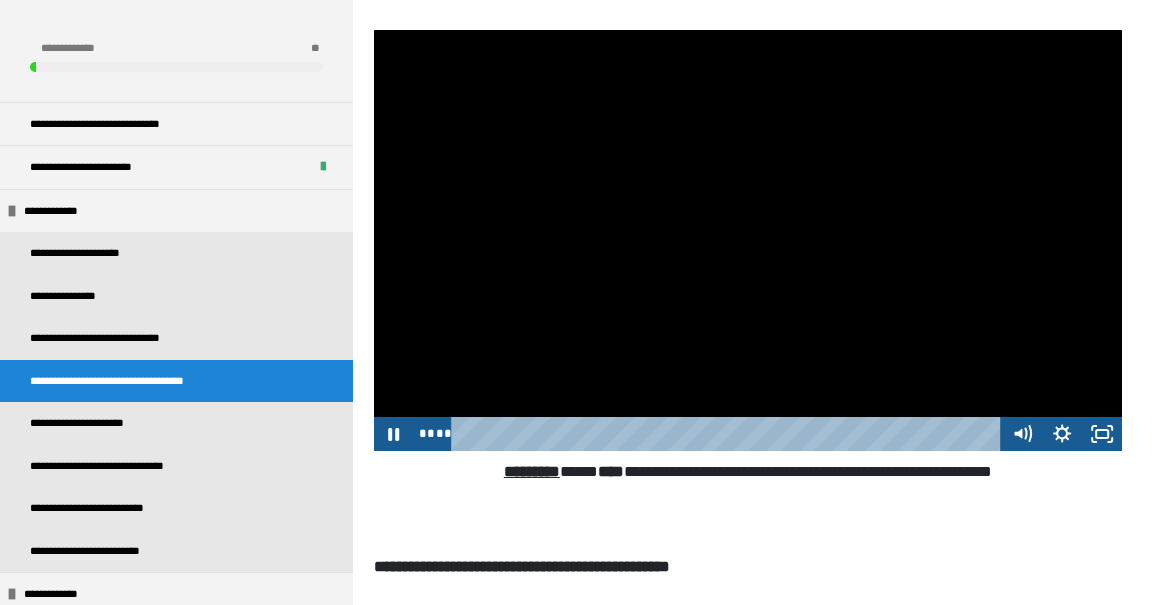 scroll, scrollTop: 336, scrollLeft: 0, axis: vertical 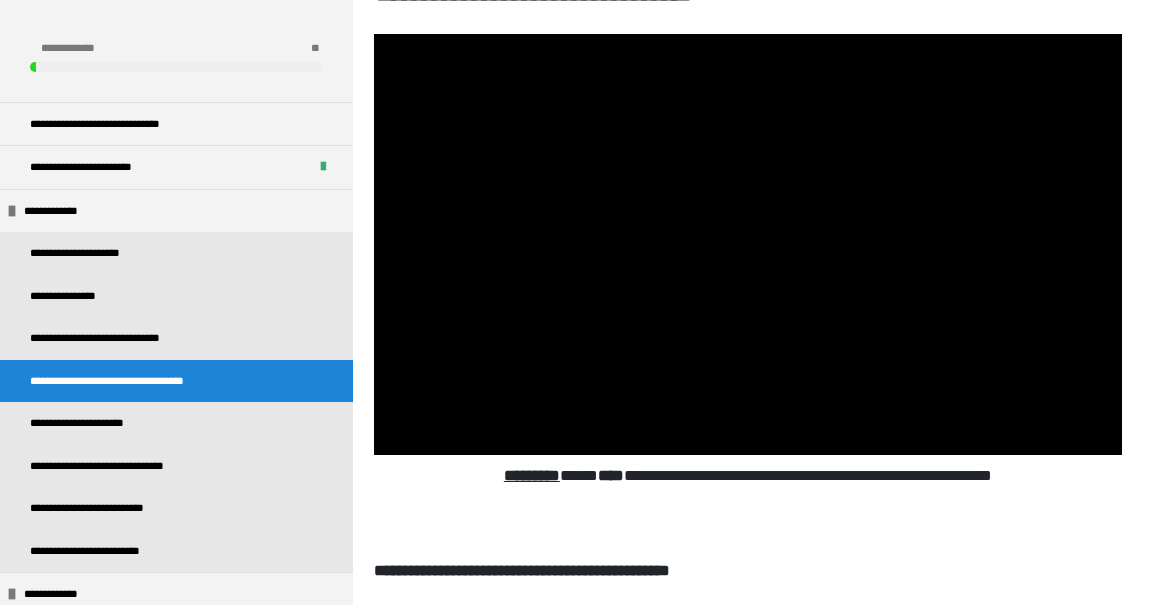 click at bounding box center [748, 244] 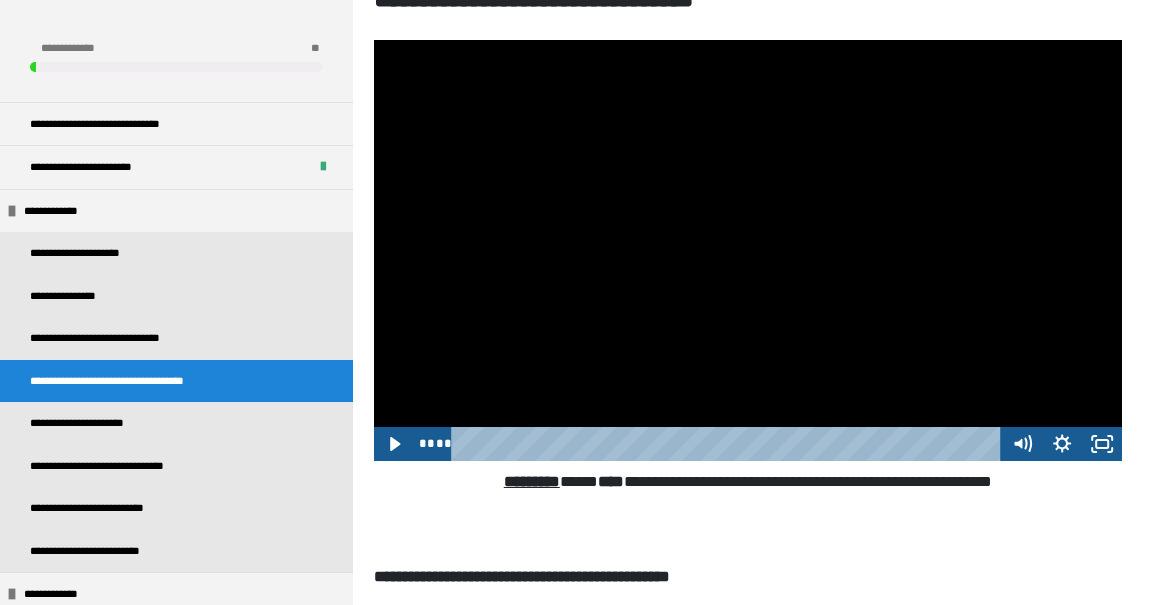 scroll, scrollTop: 331, scrollLeft: 0, axis: vertical 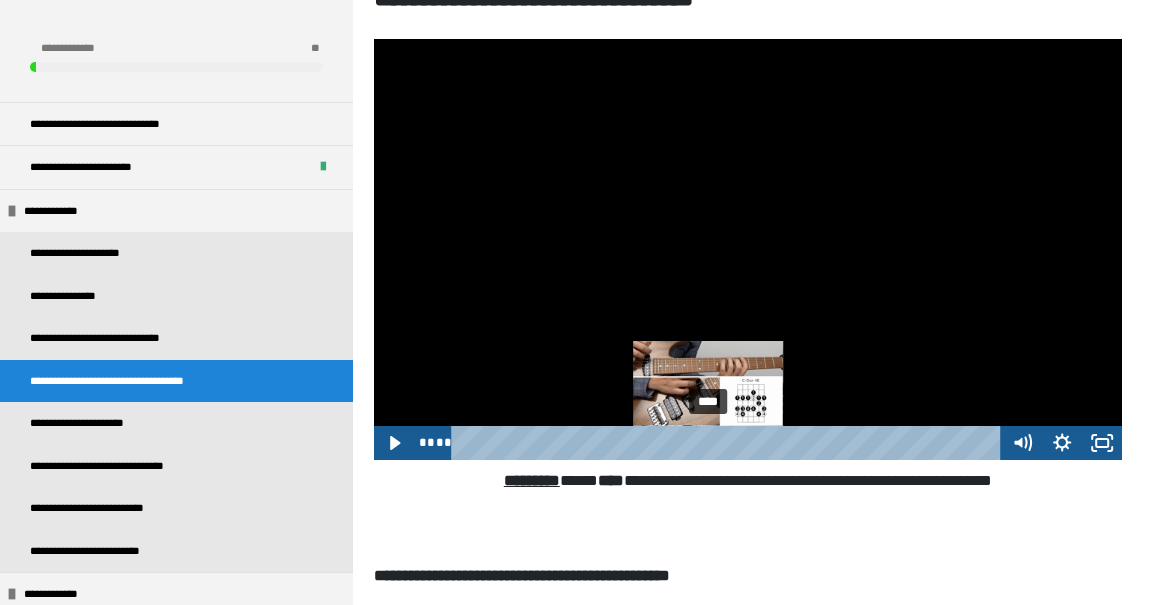 click at bounding box center (748, 249) 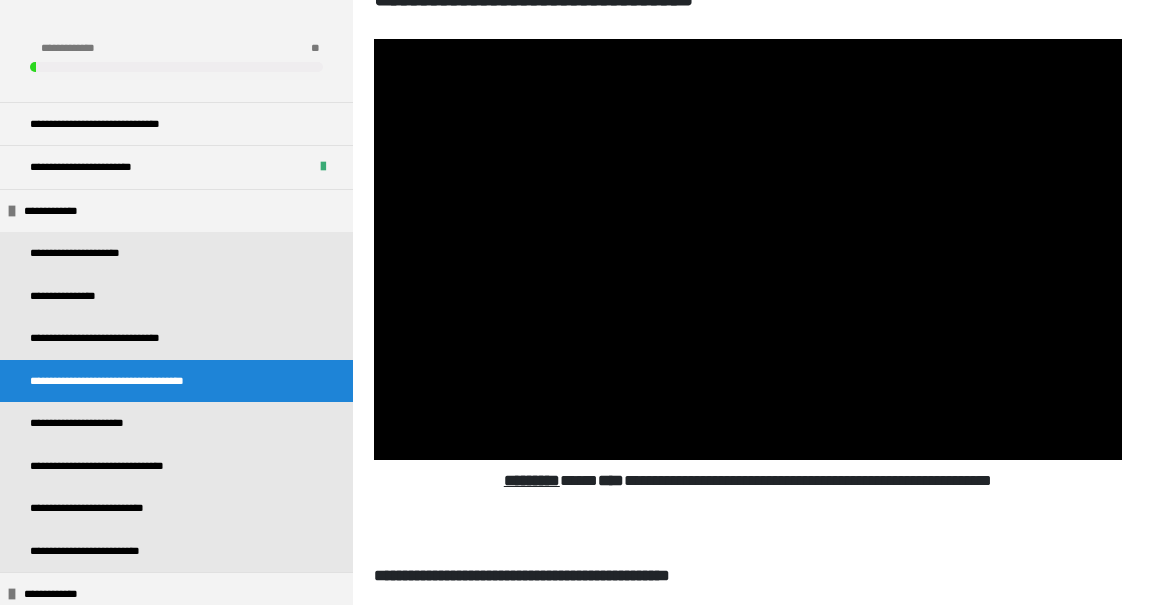 click at bounding box center (748, 249) 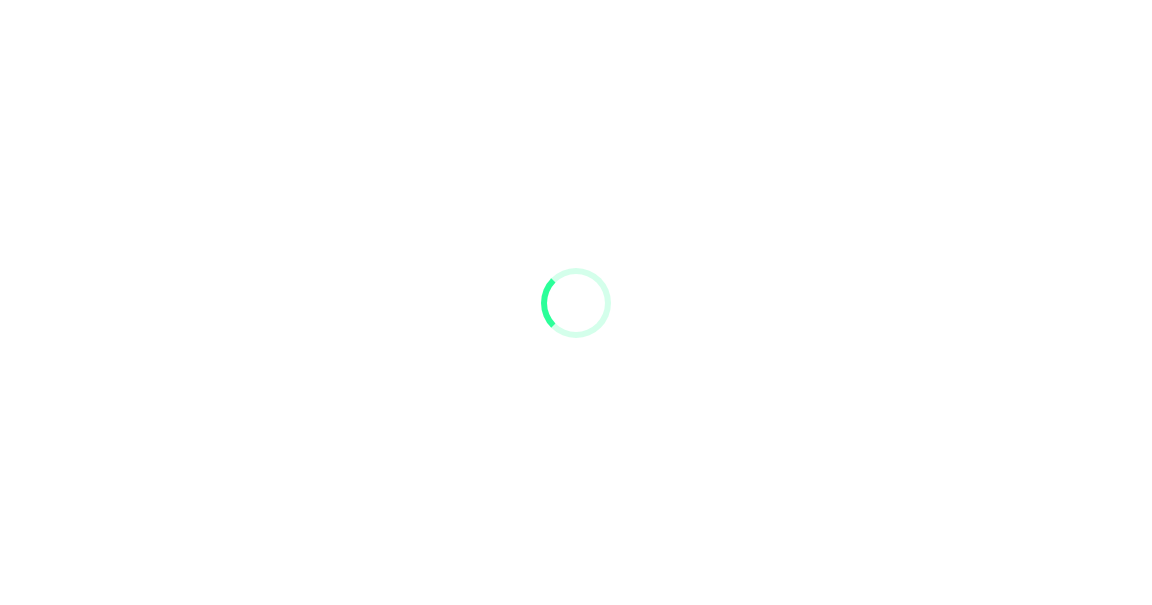 scroll, scrollTop: 0, scrollLeft: 0, axis: both 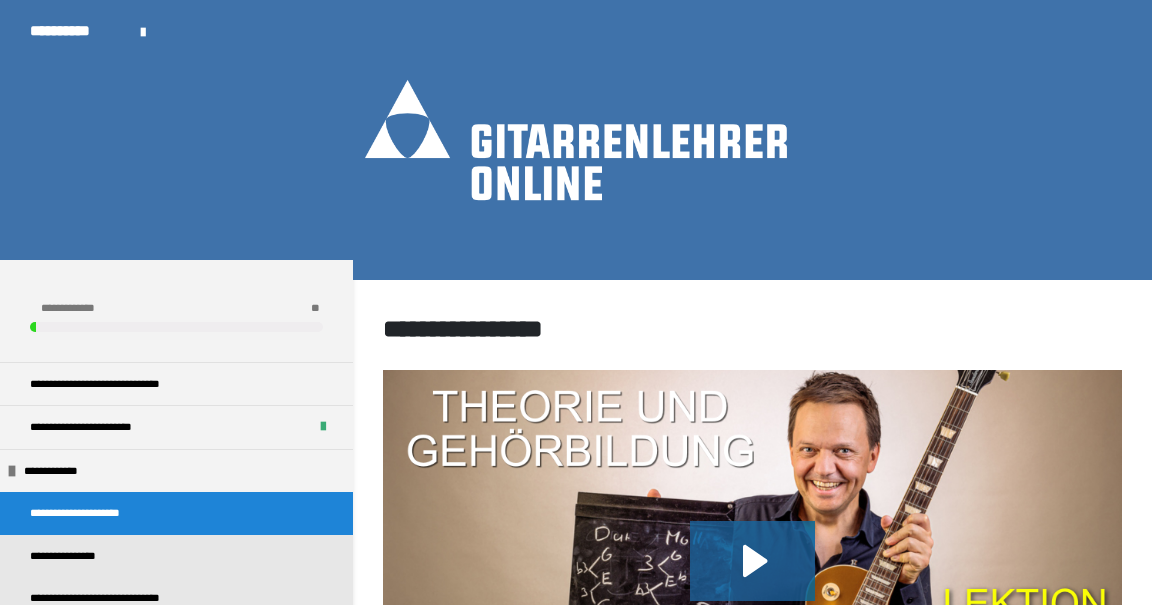 click on "**********" at bounding box center [75, 31] 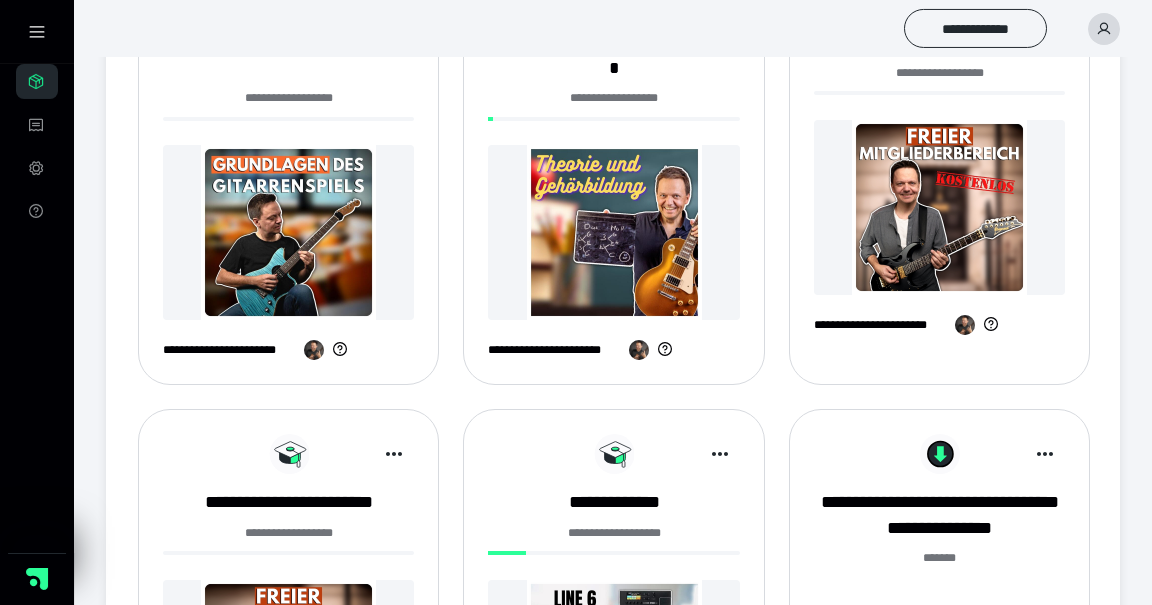 scroll, scrollTop: 365, scrollLeft: 0, axis: vertical 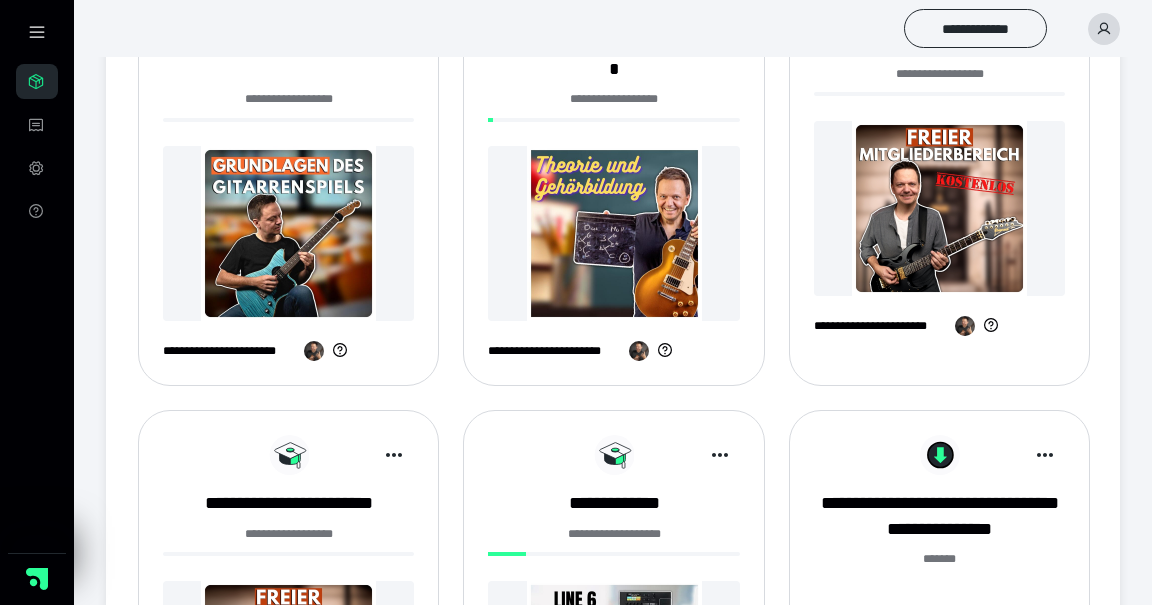 click at bounding box center [288, 233] 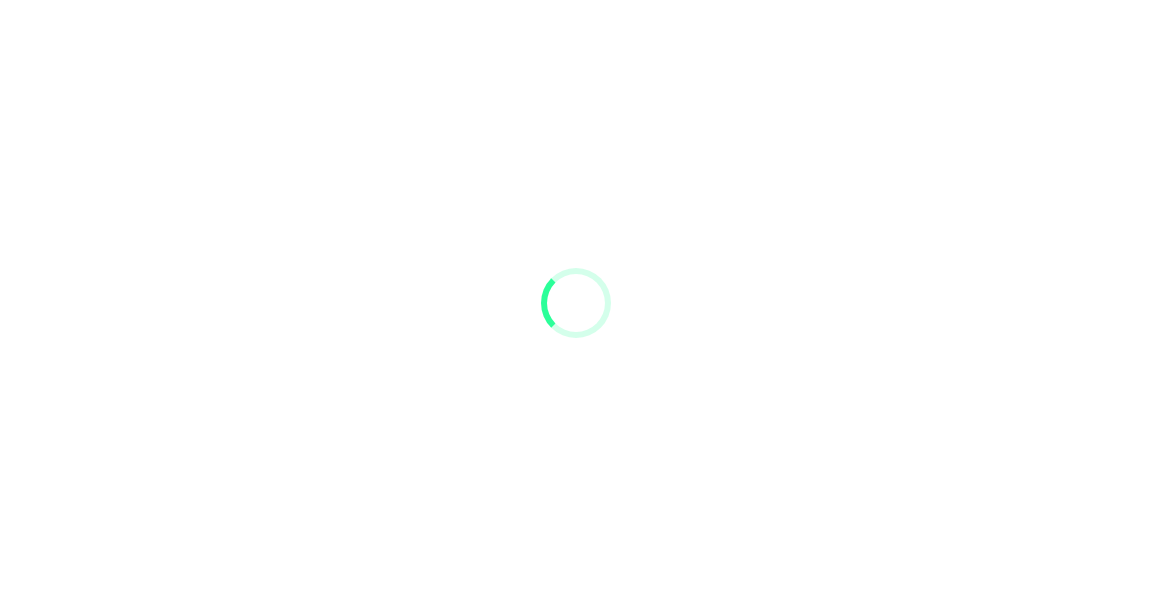 scroll, scrollTop: 0, scrollLeft: 0, axis: both 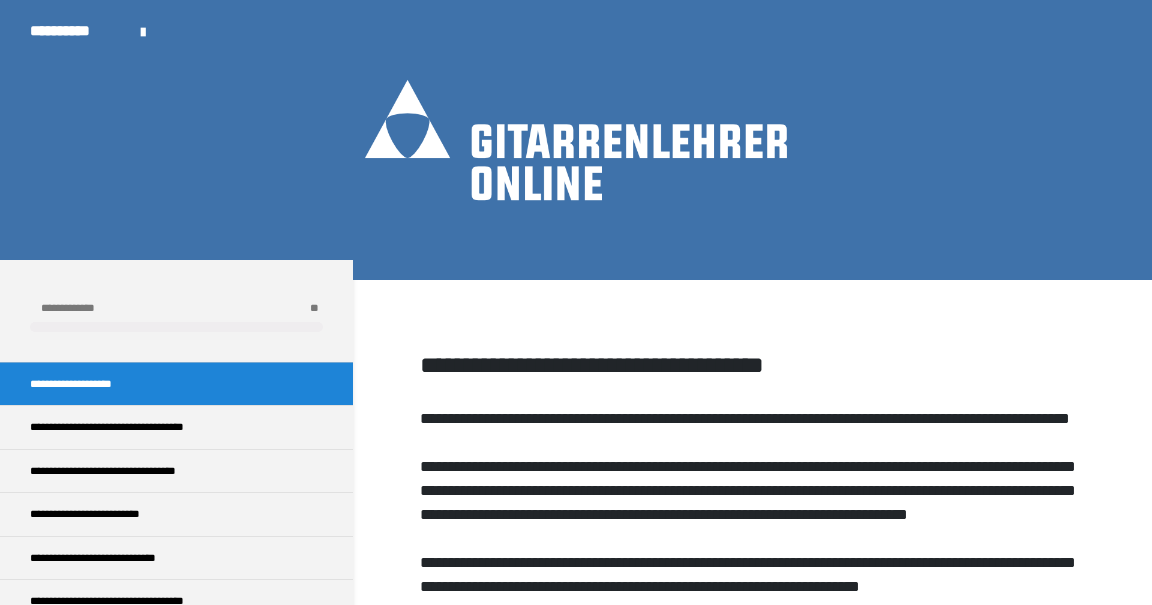 click on "**********" at bounding box center [75, 31] 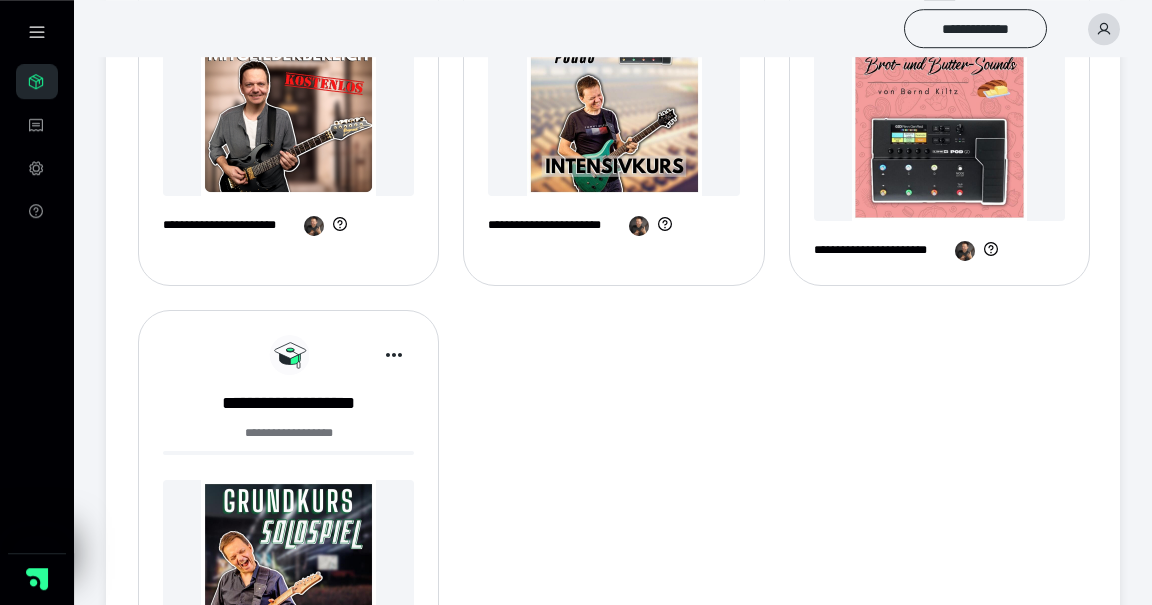 scroll, scrollTop: 936, scrollLeft: 0, axis: vertical 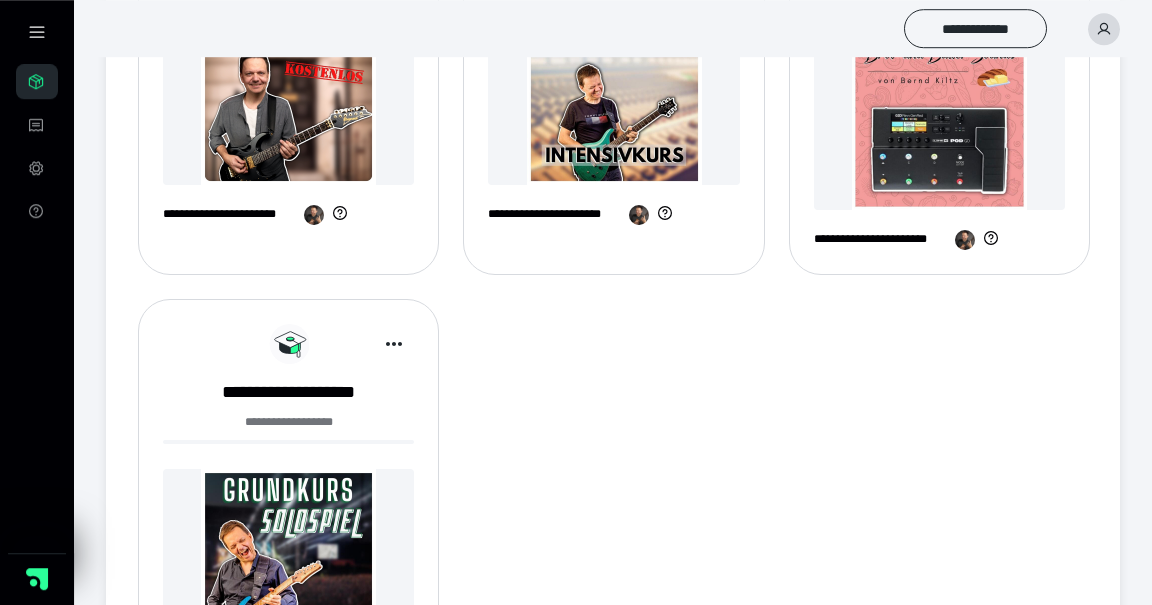 click at bounding box center (288, 556) 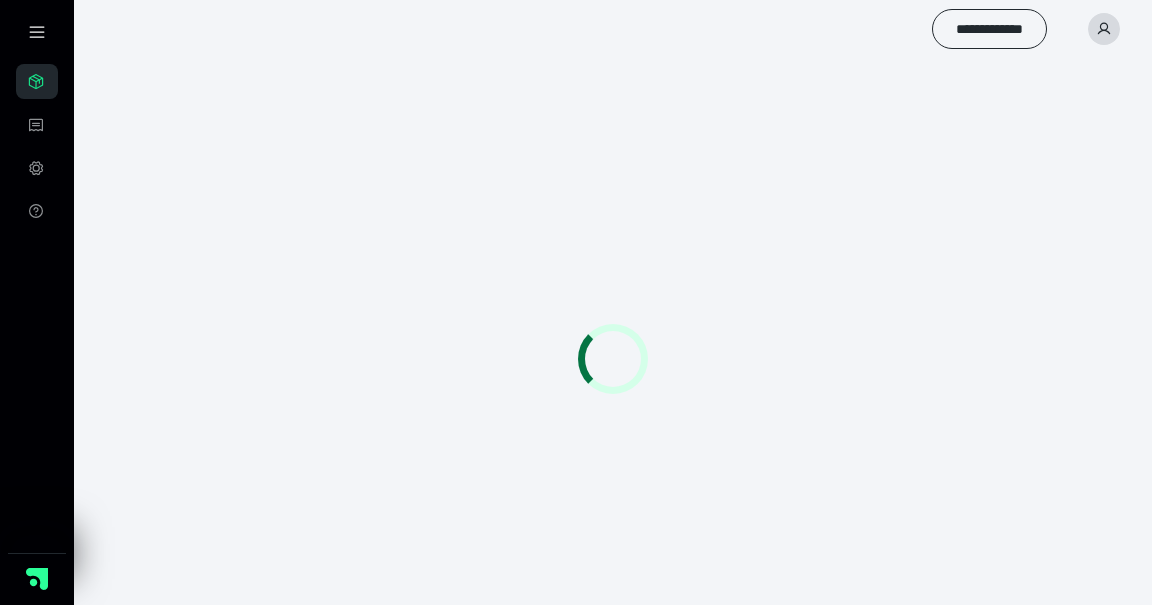 scroll, scrollTop: 0, scrollLeft: 0, axis: both 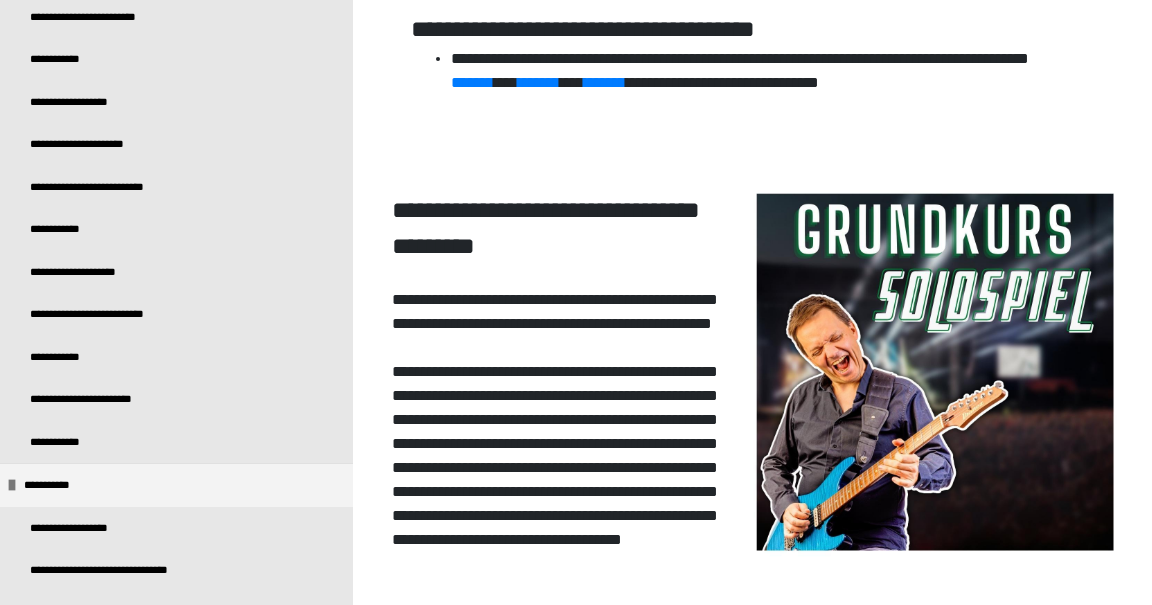 click on "**********" at bounding box center [176, 613] 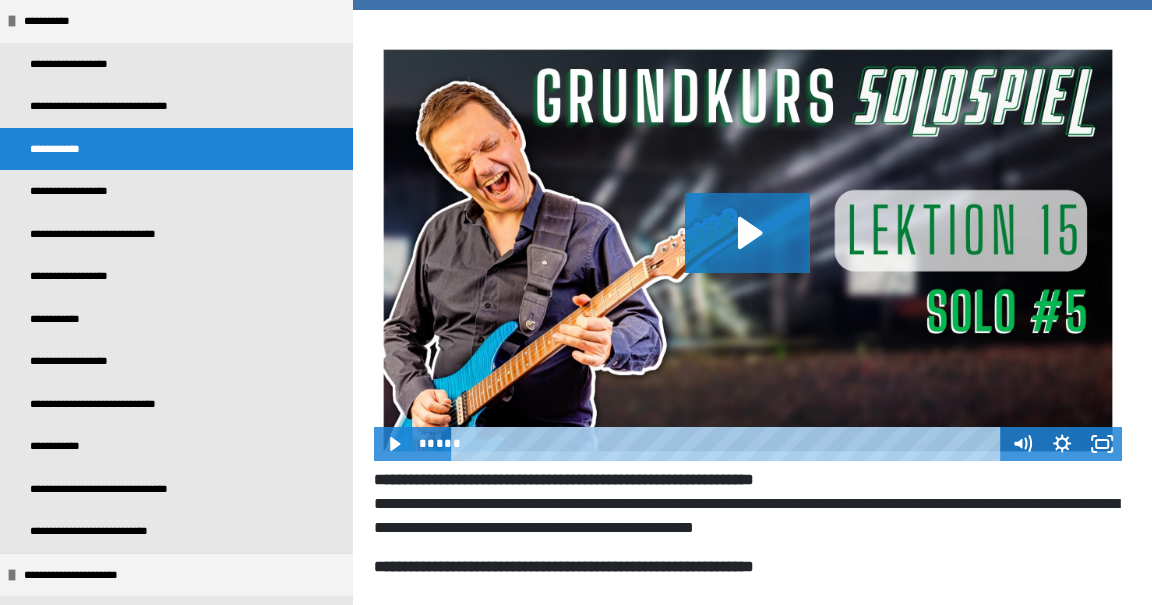 scroll, scrollTop: 762, scrollLeft: 0, axis: vertical 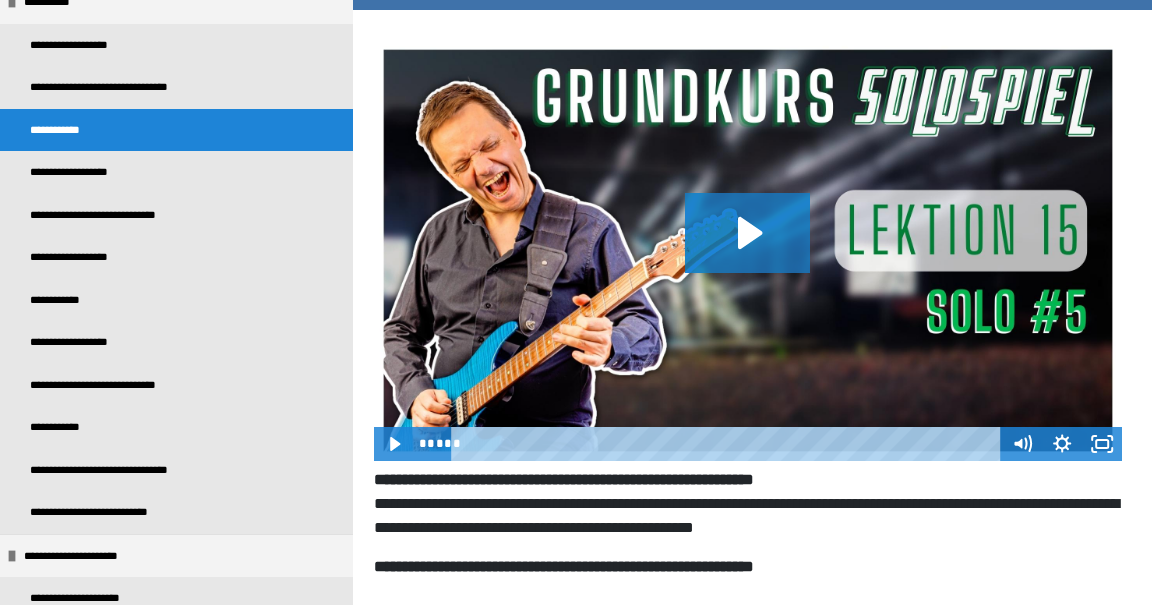 click on "**********" at bounding box center [94, 598] 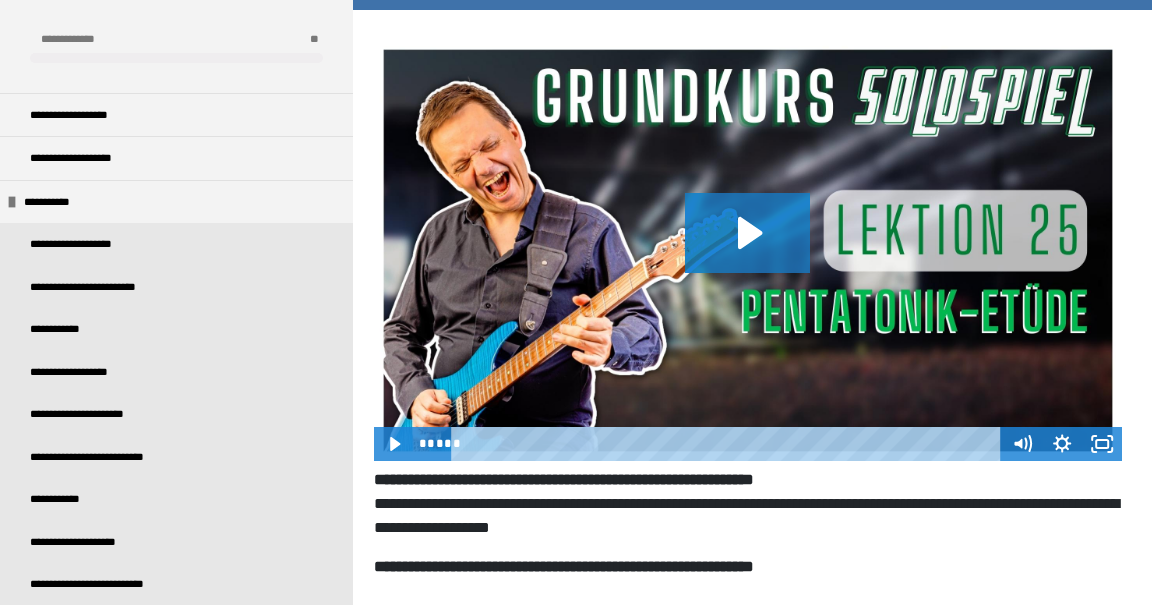scroll, scrollTop: 0, scrollLeft: 0, axis: both 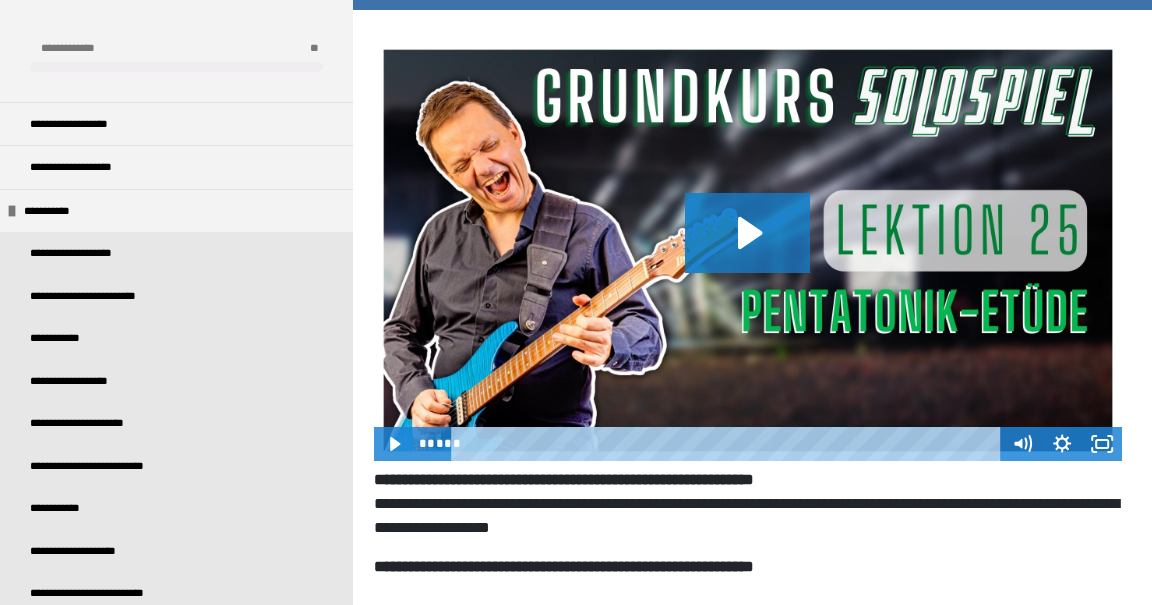 click on "**********" at bounding box center (90, 253) 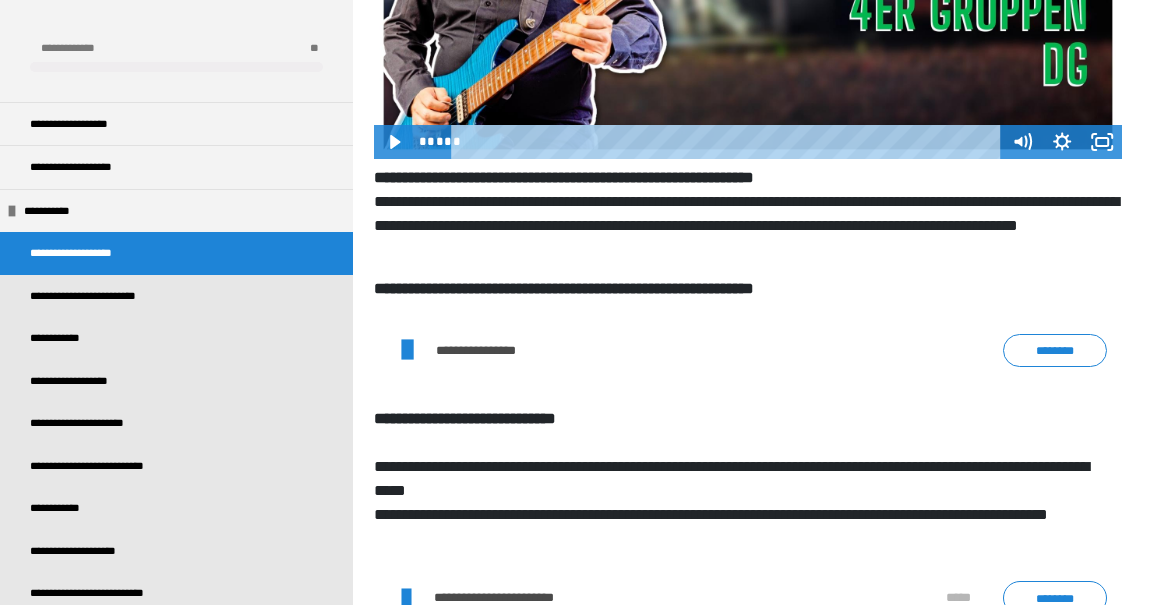 scroll, scrollTop: 569, scrollLeft: 0, axis: vertical 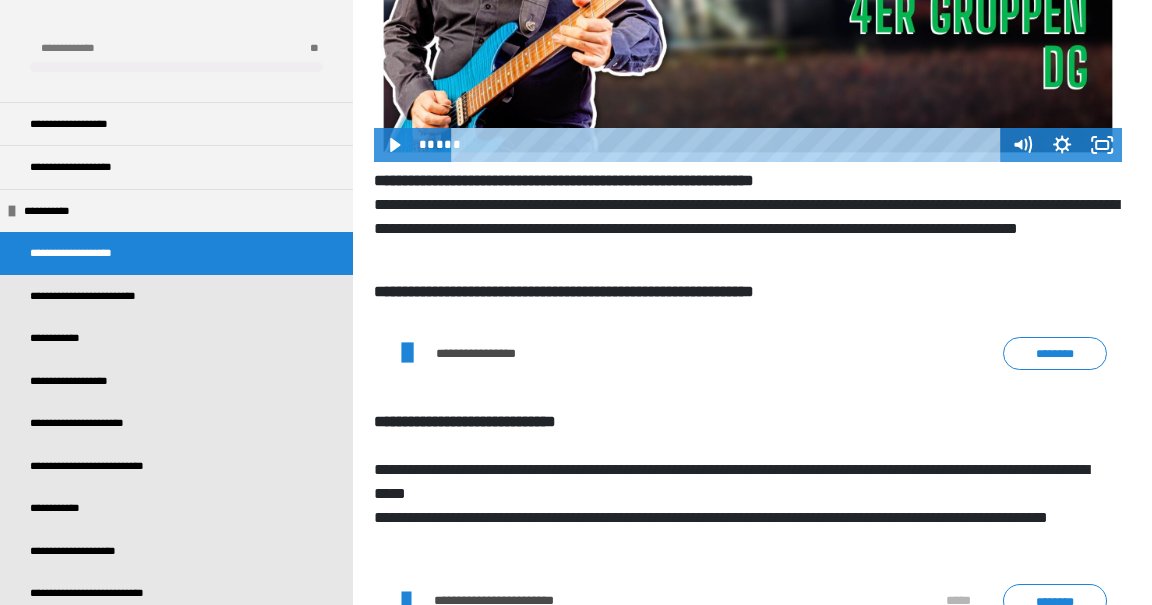 click on "**********" at bounding box center (83, 381) 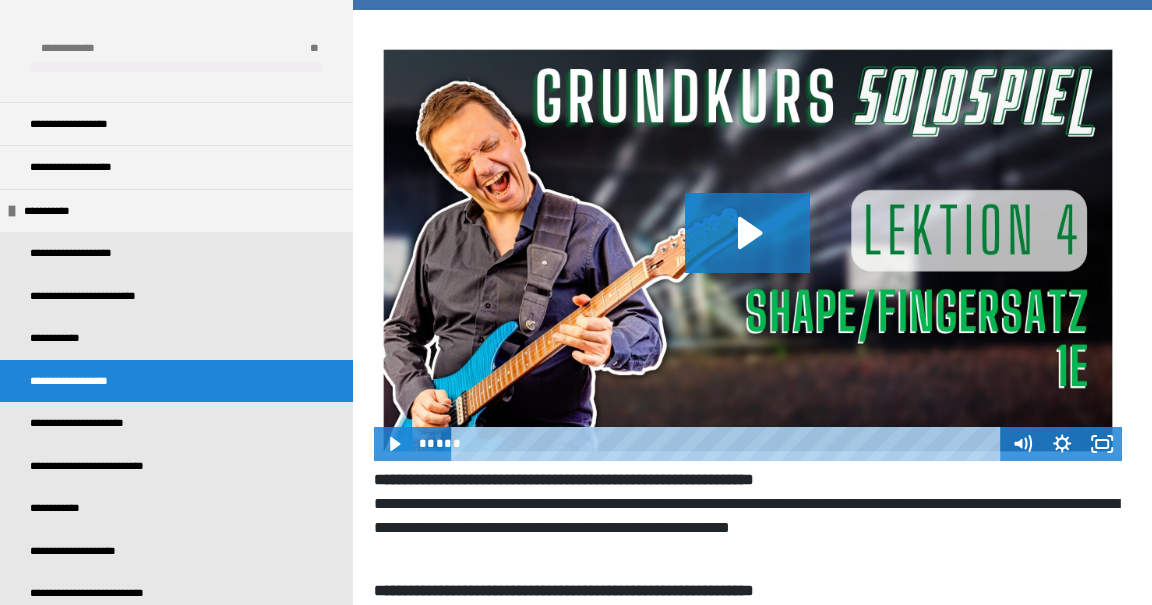 click 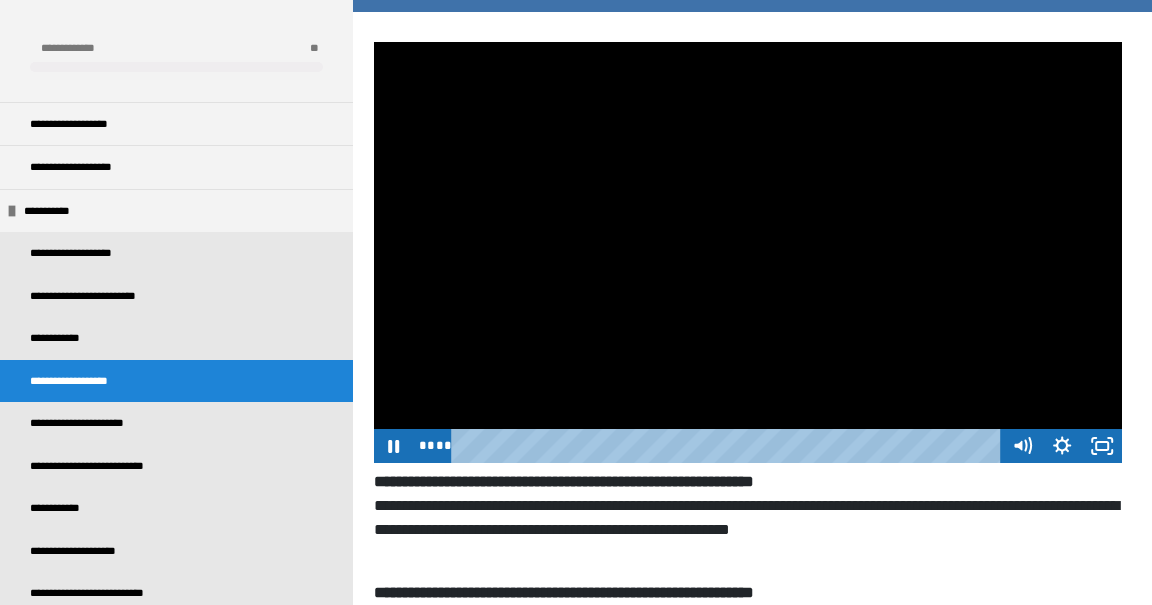 scroll, scrollTop: 267, scrollLeft: 0, axis: vertical 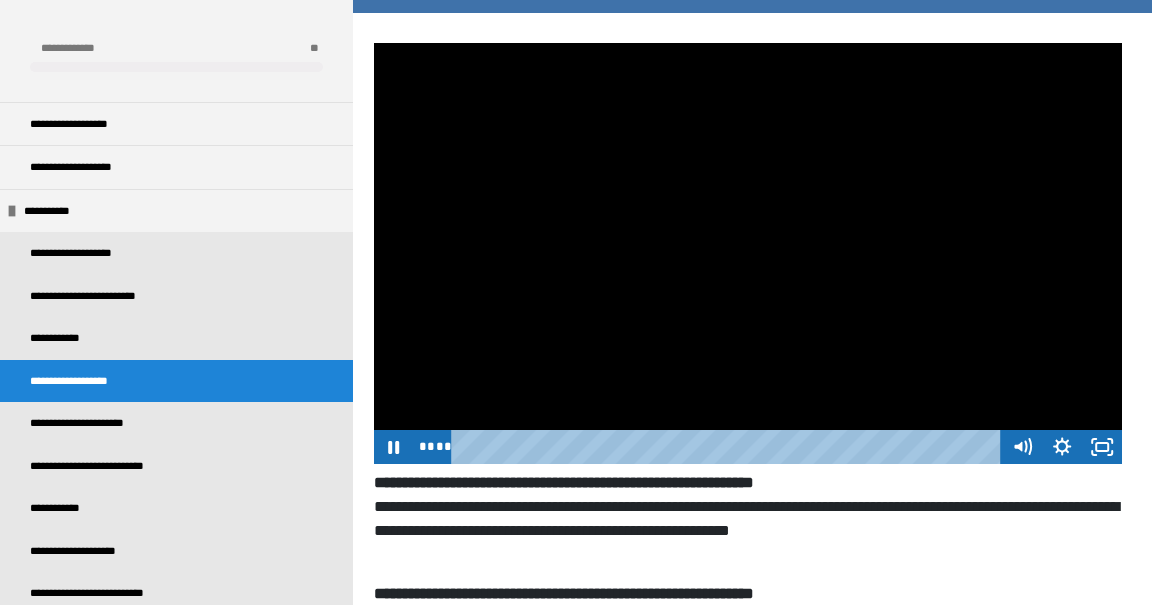 click at bounding box center (729, 447) 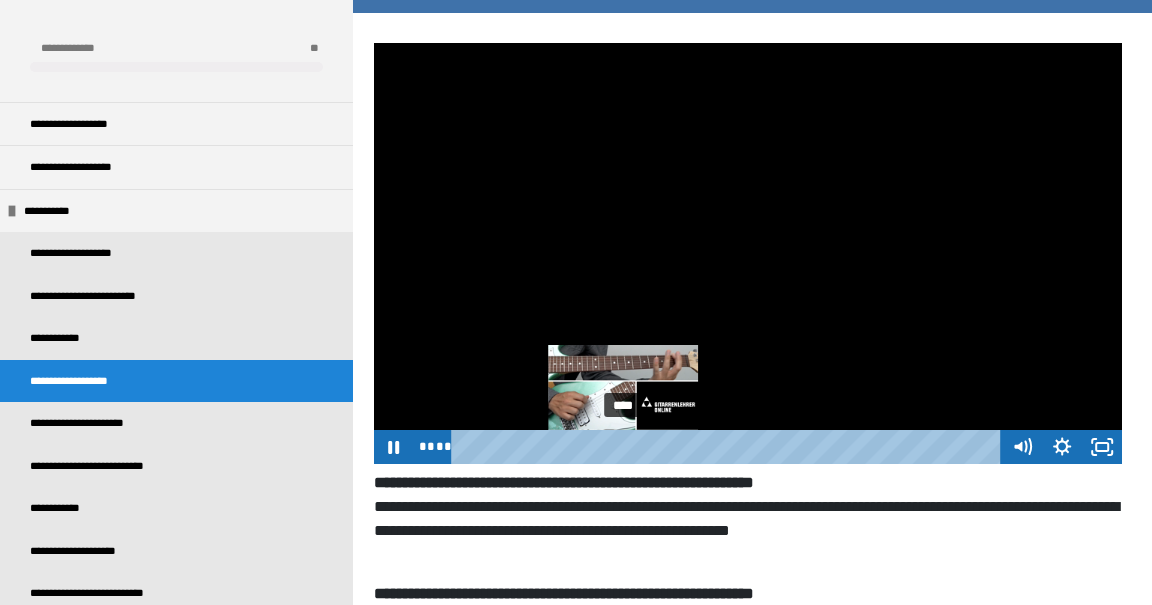 click on "****" at bounding box center [729, 447] 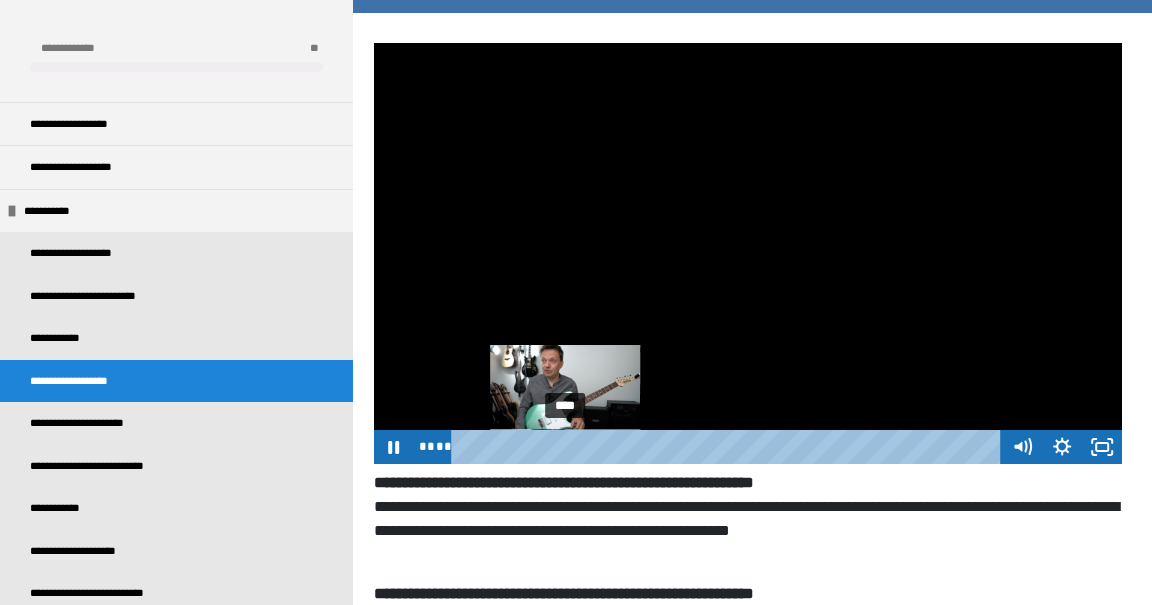 click on "****" at bounding box center (729, 447) 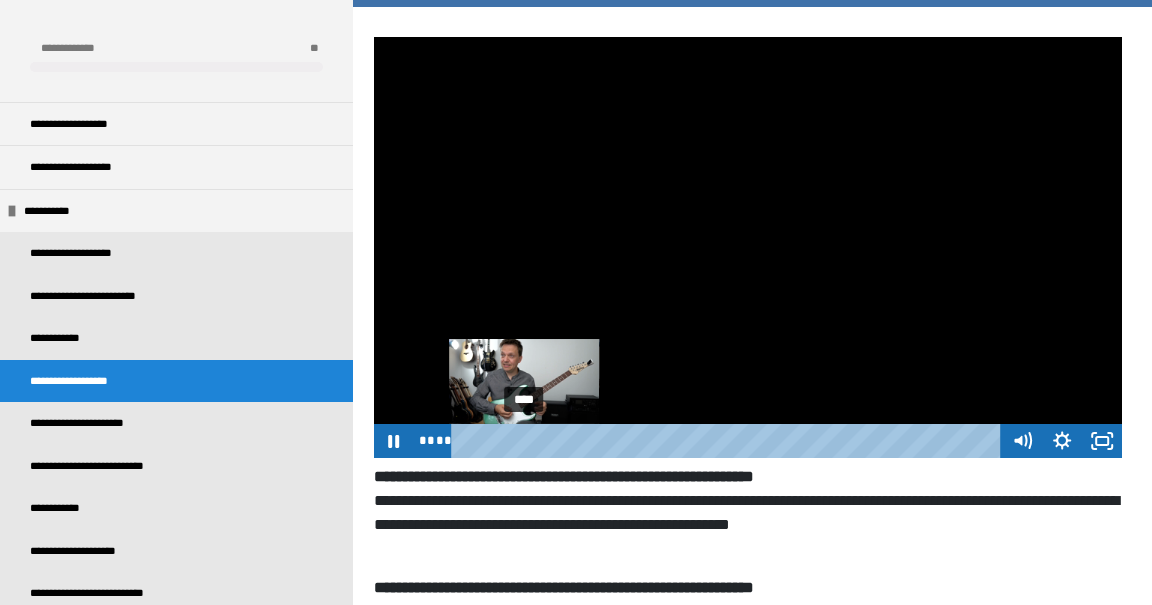 scroll, scrollTop: 274, scrollLeft: 0, axis: vertical 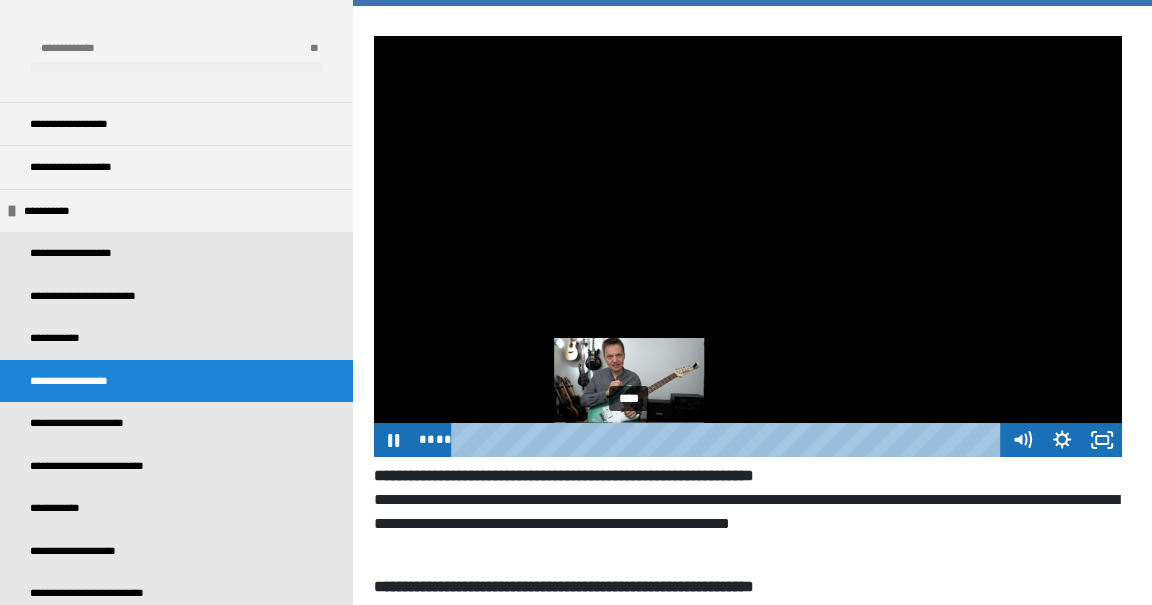 click on "****" at bounding box center [729, 440] 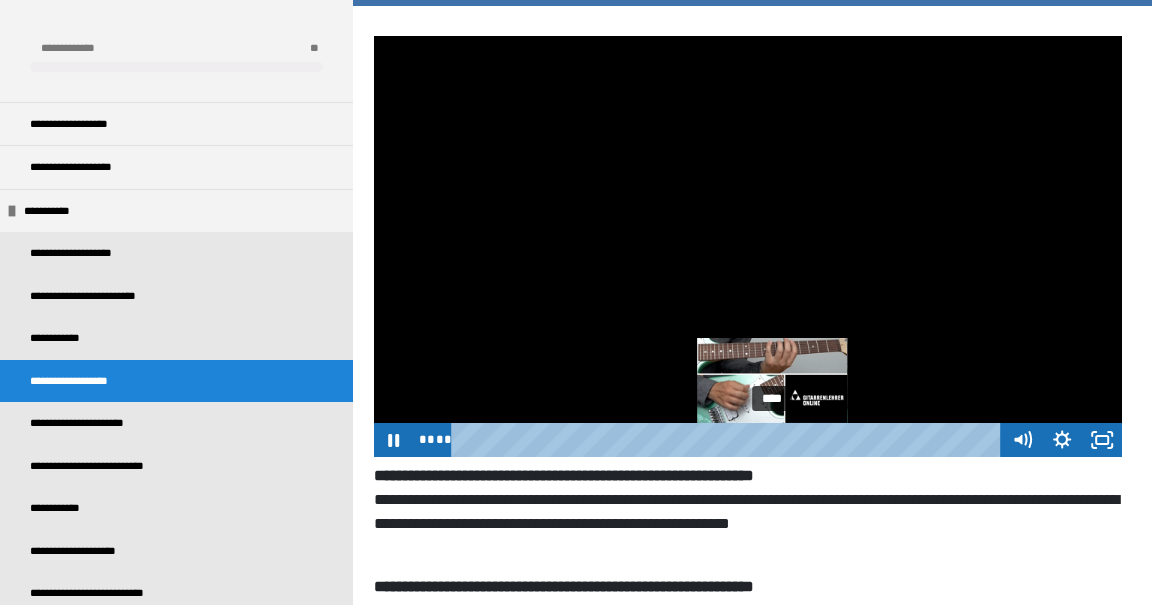 click on "****" at bounding box center [729, 440] 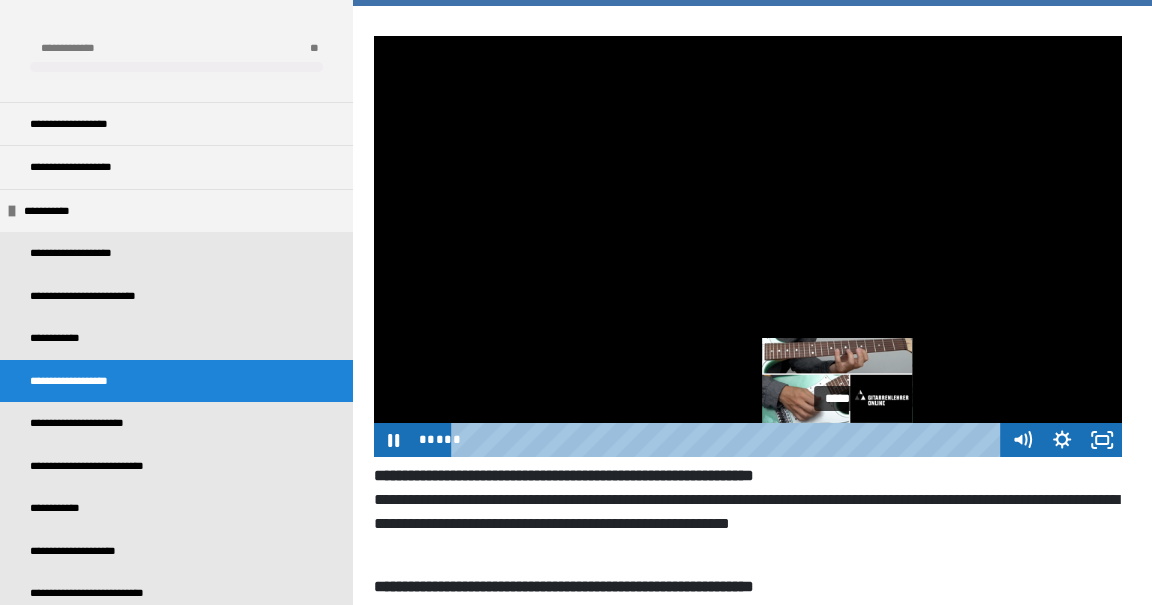 click on "*****" at bounding box center [729, 440] 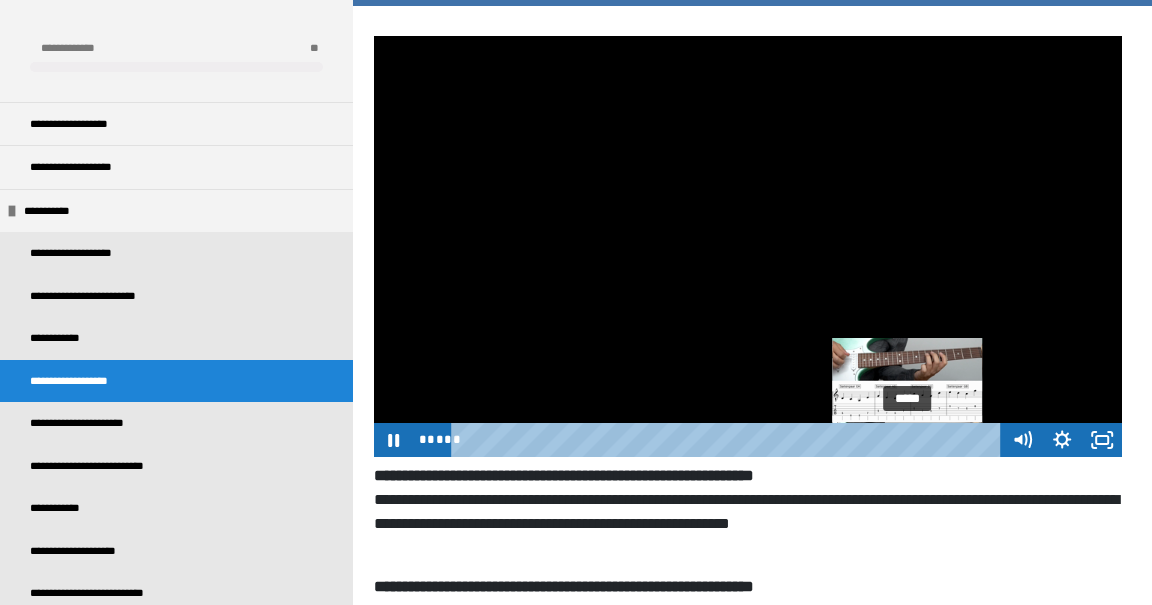 click 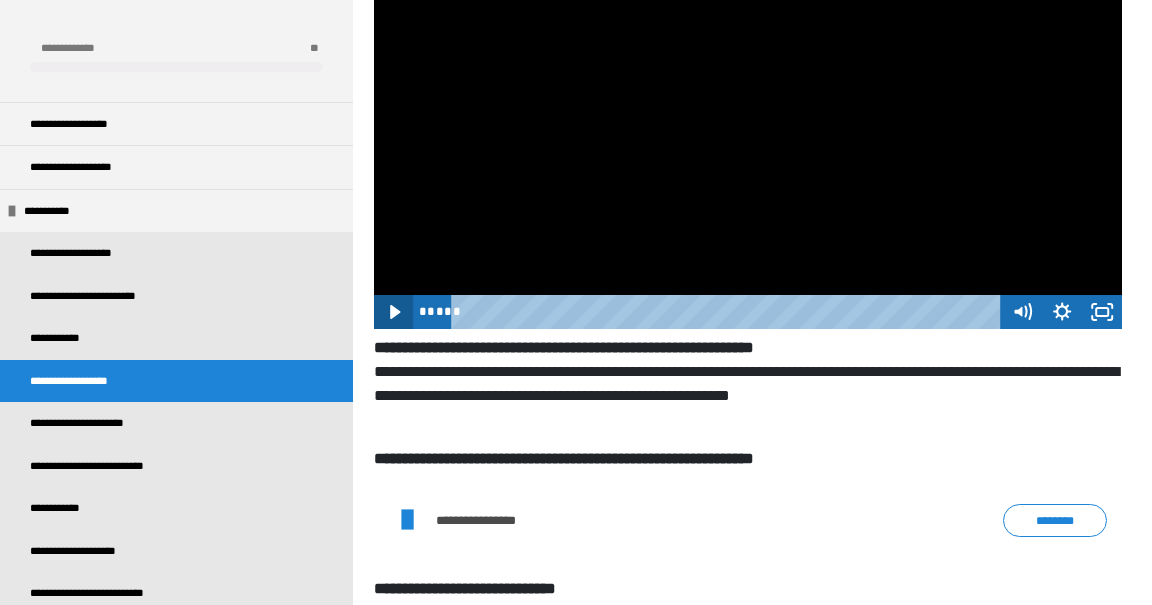 scroll, scrollTop: 448, scrollLeft: 0, axis: vertical 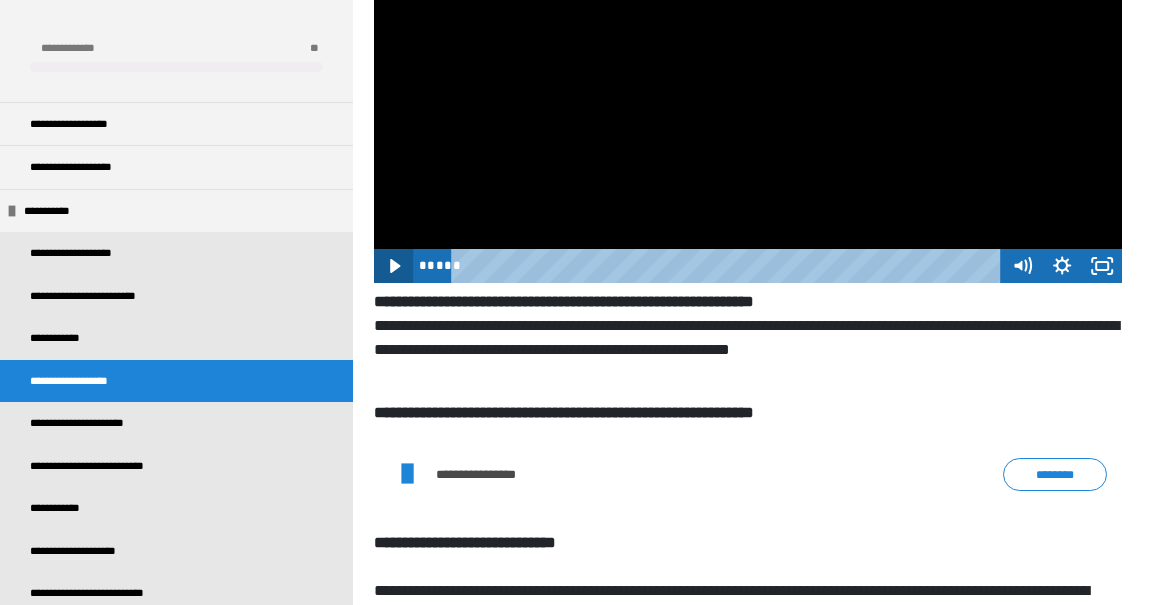 click on "**********" at bounding box center (490, 474) 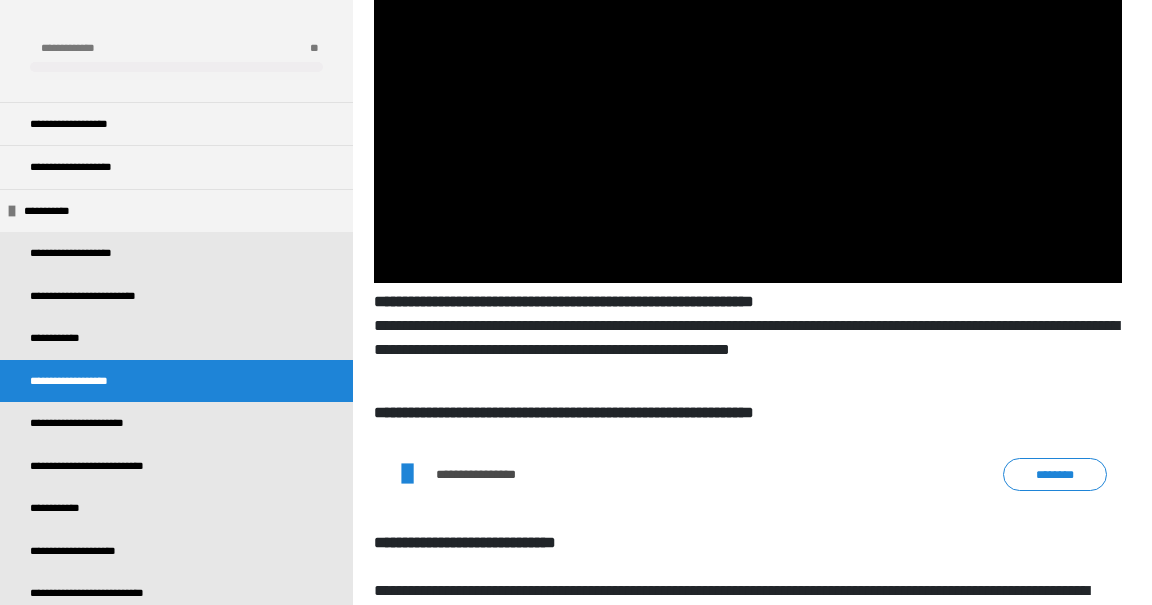 click on "********" at bounding box center (1055, 474) 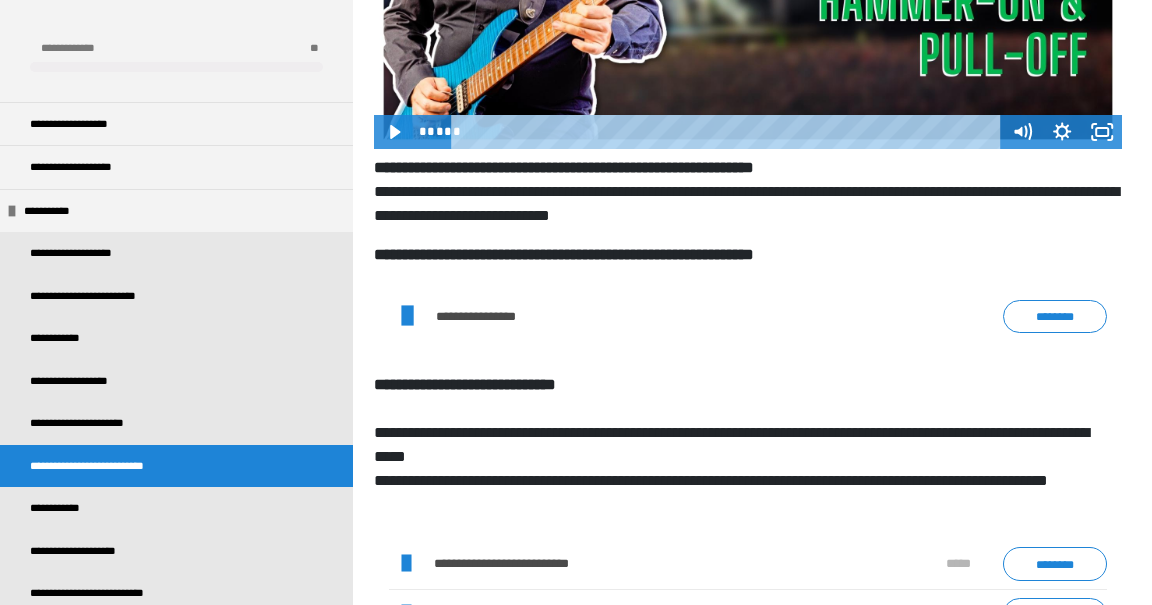 scroll, scrollTop: 585, scrollLeft: 0, axis: vertical 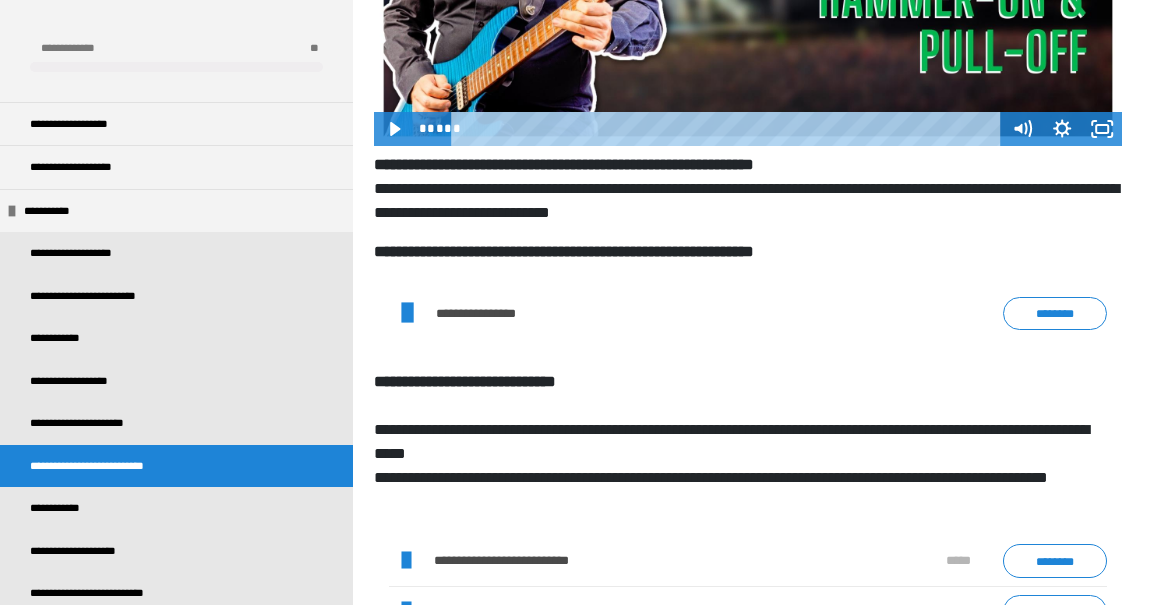 click on "**********" at bounding box center [490, 313] 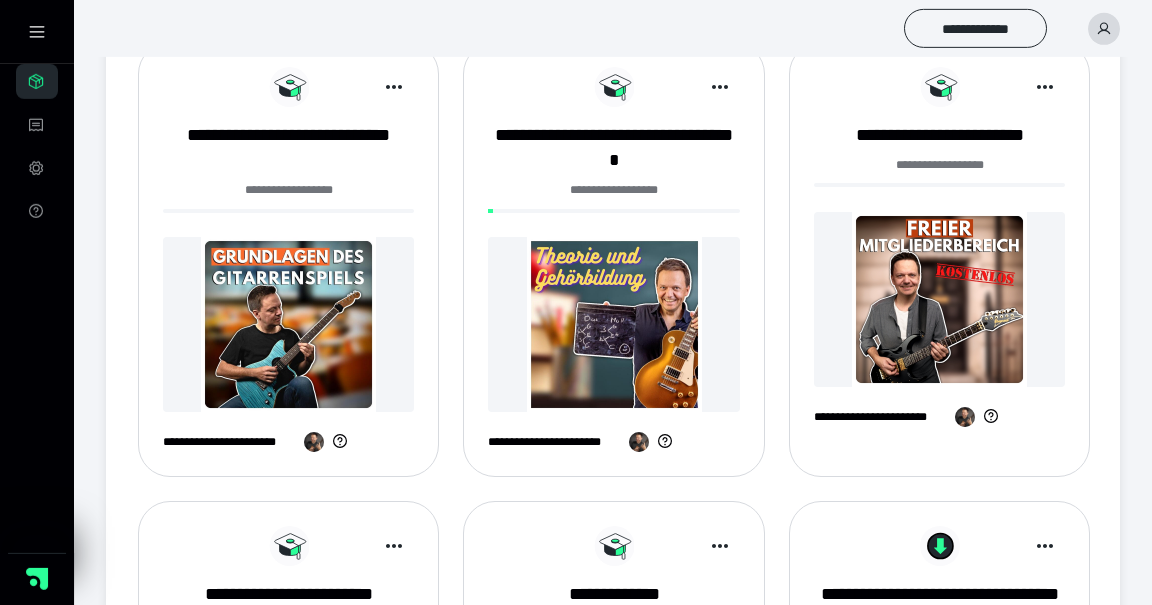 scroll, scrollTop: 285, scrollLeft: 0, axis: vertical 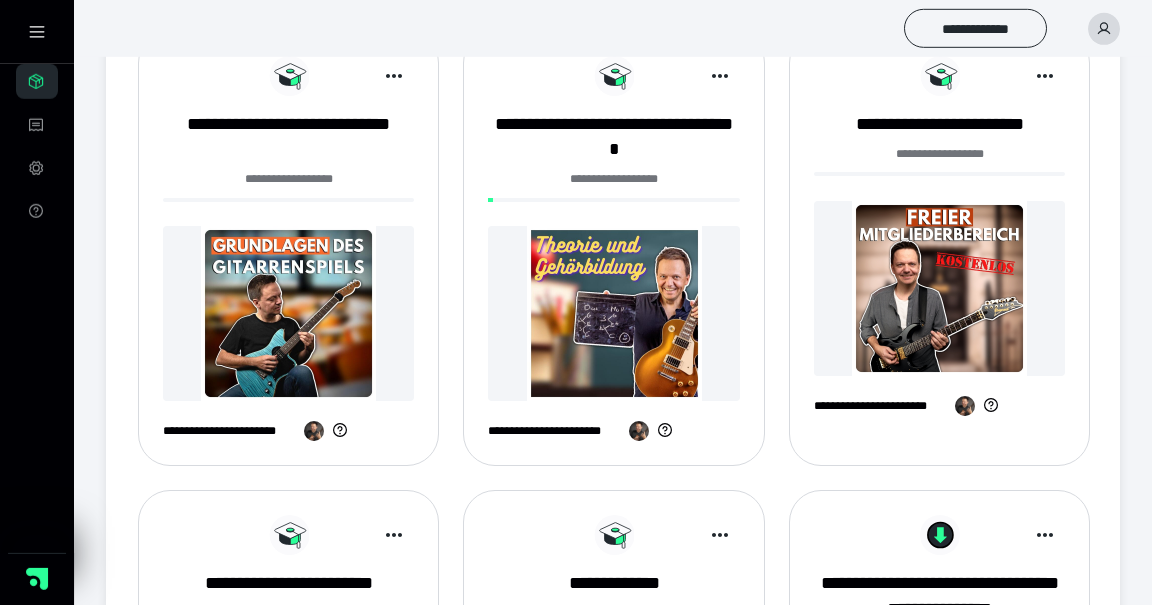 click at bounding box center (613, 313) 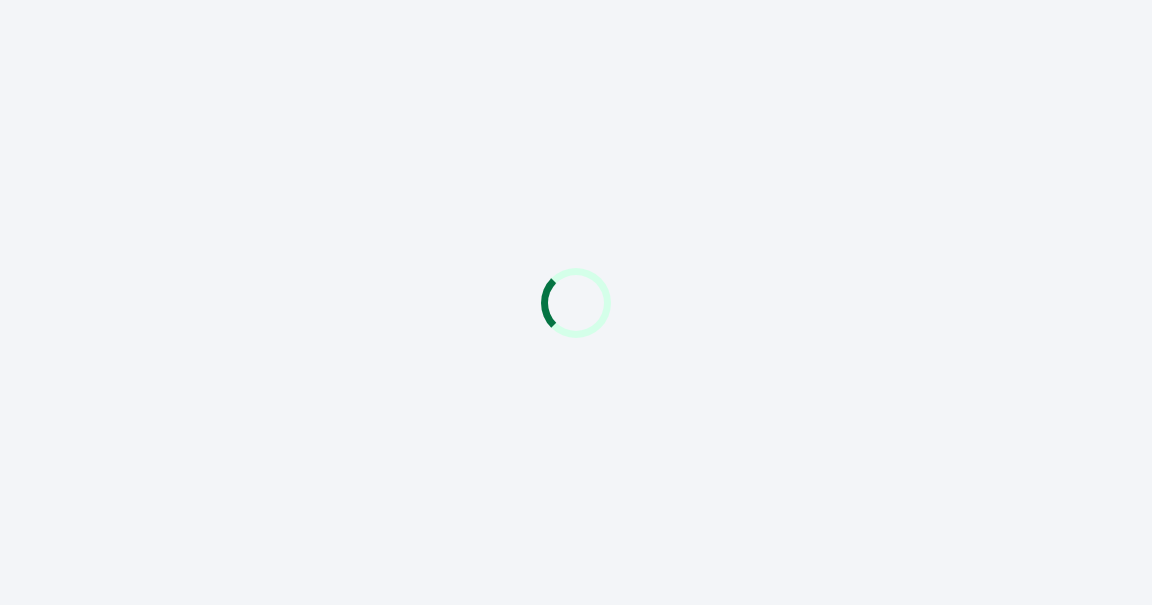 scroll, scrollTop: 0, scrollLeft: 0, axis: both 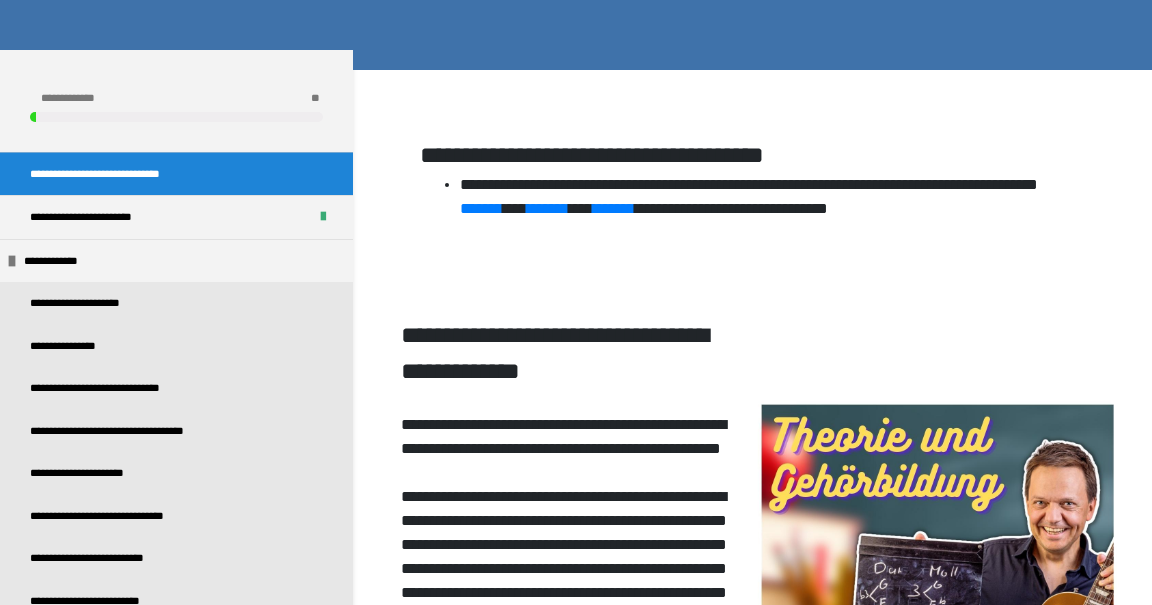 click on "**********" at bounding box center (71, 346) 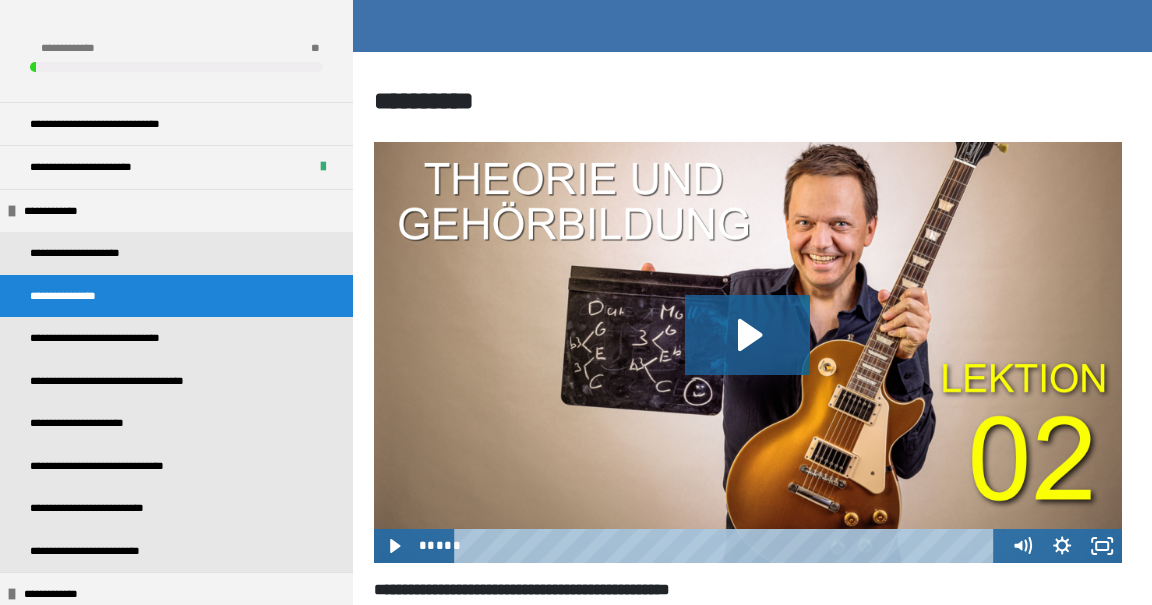 scroll, scrollTop: 299, scrollLeft: 0, axis: vertical 